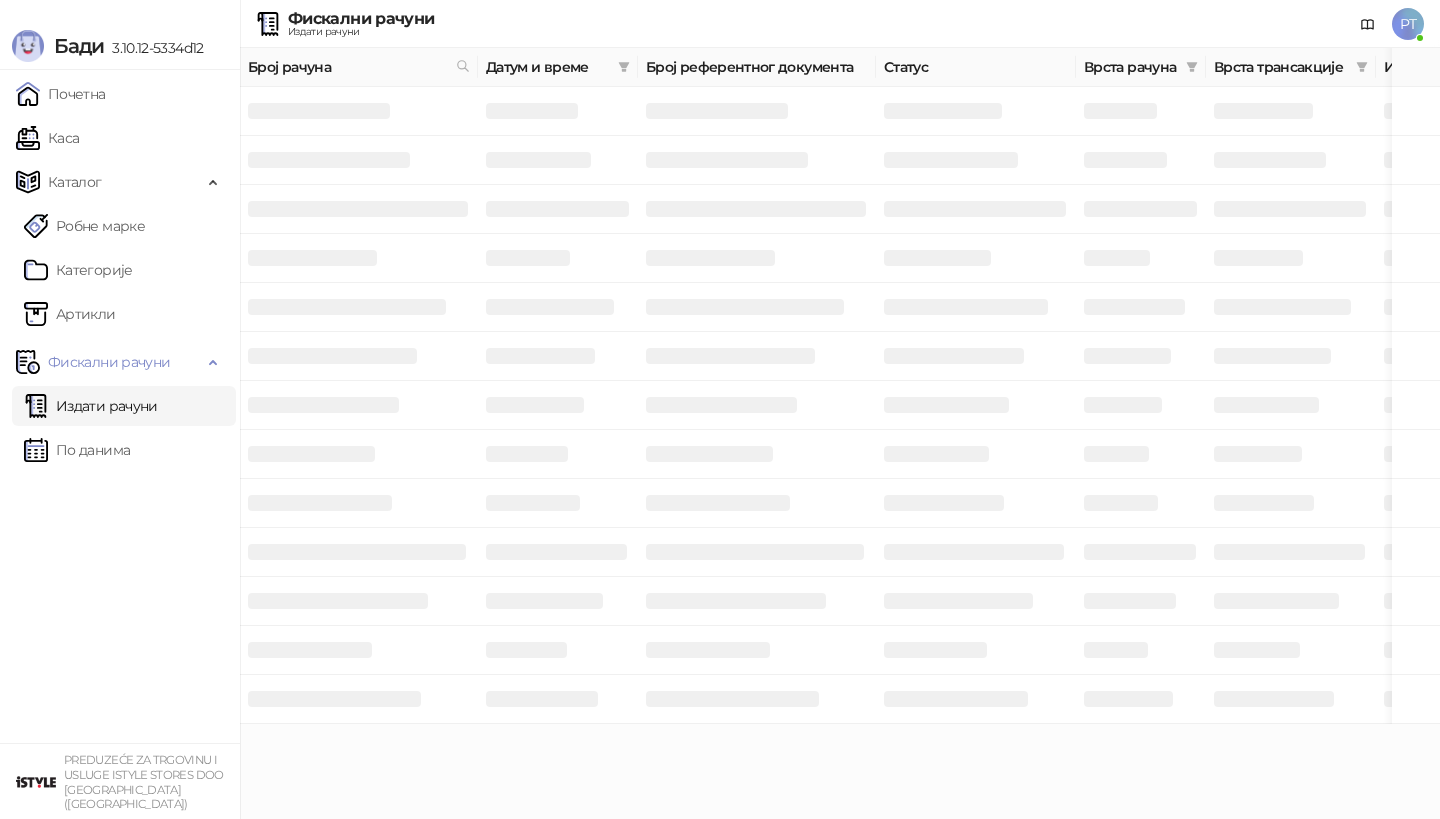 scroll, scrollTop: 0, scrollLeft: 0, axis: both 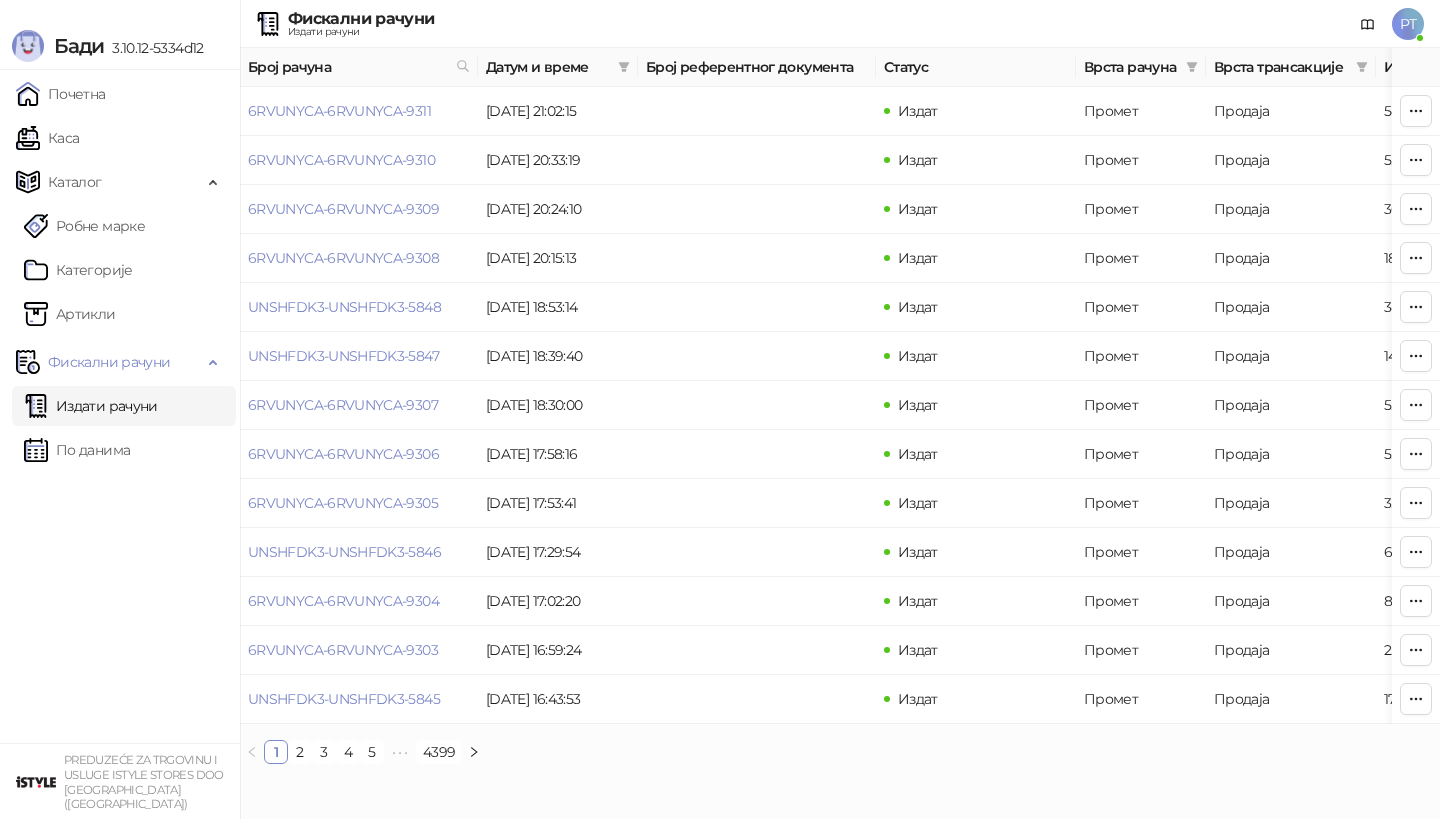 click on "Датум и време" at bounding box center [558, 67] 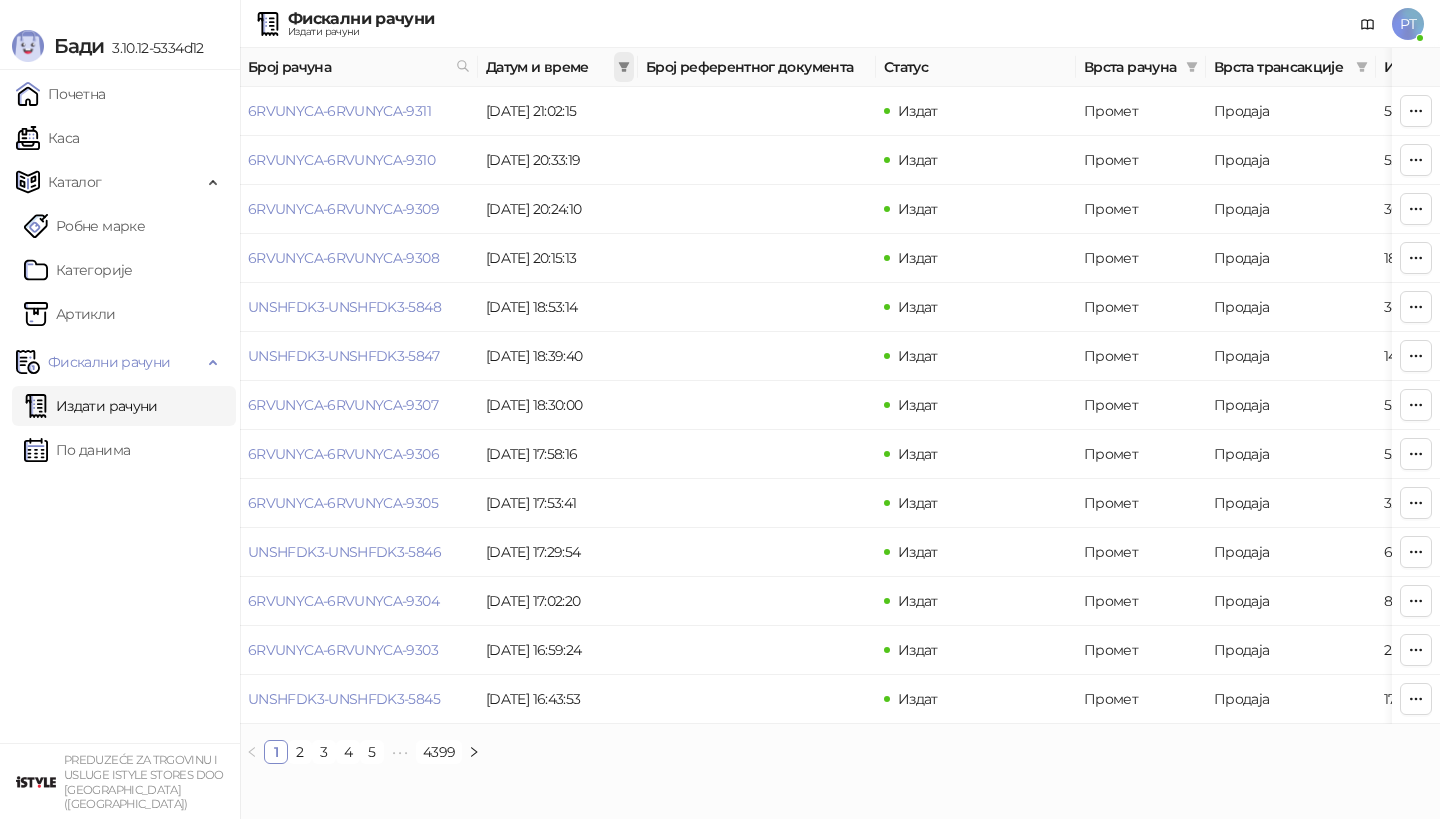 click 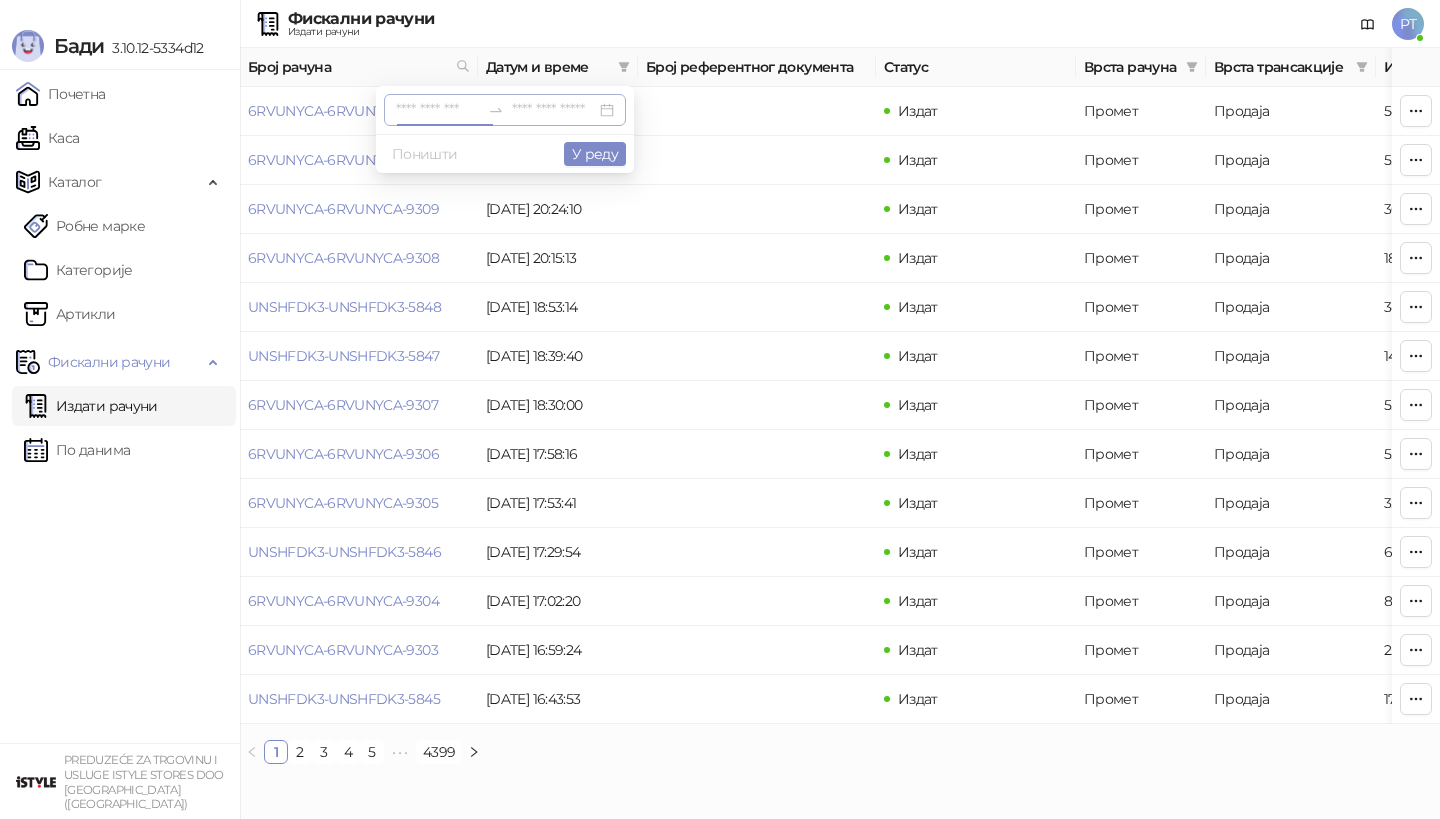 click at bounding box center (438, 110) 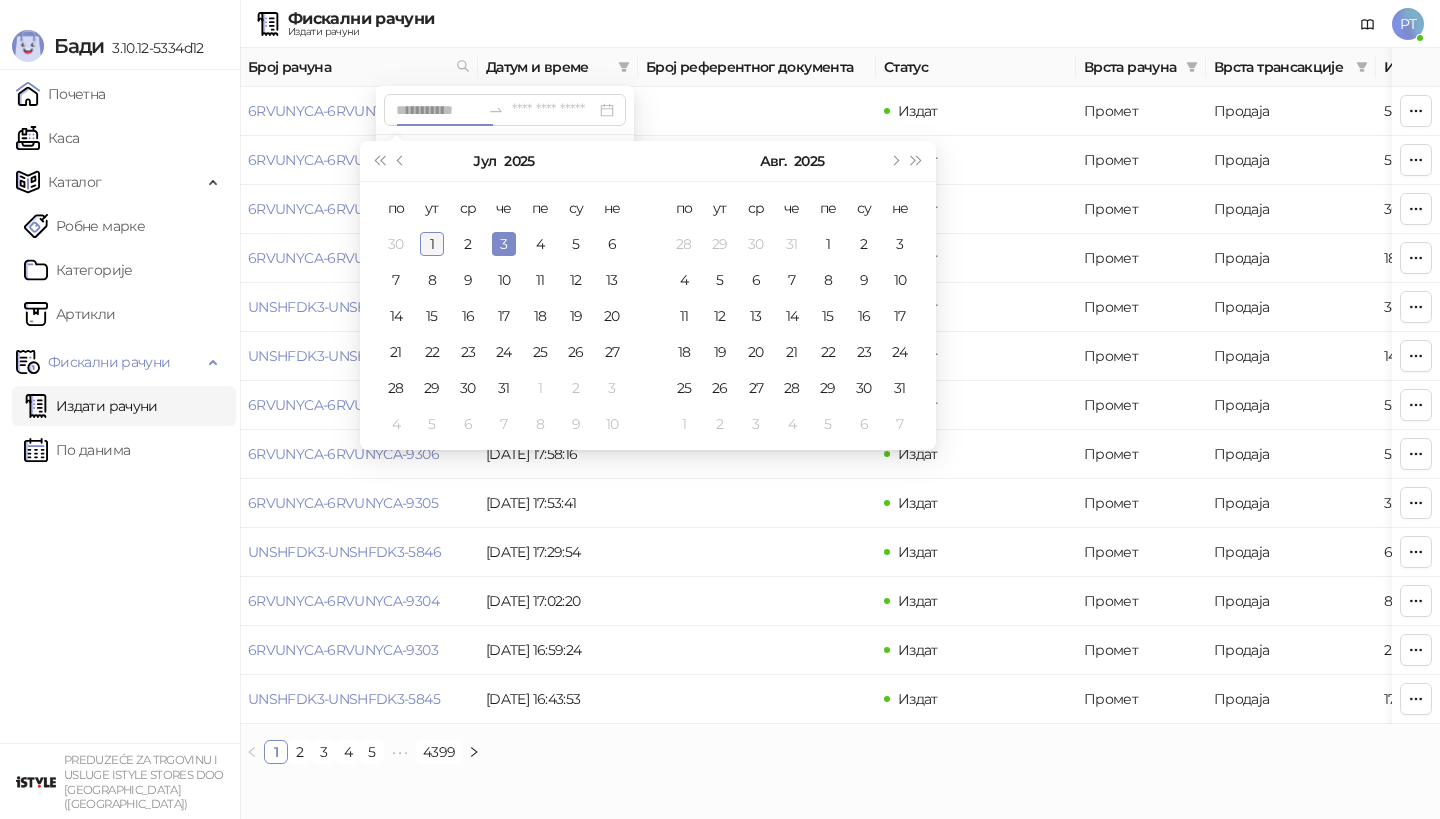 type on "**********" 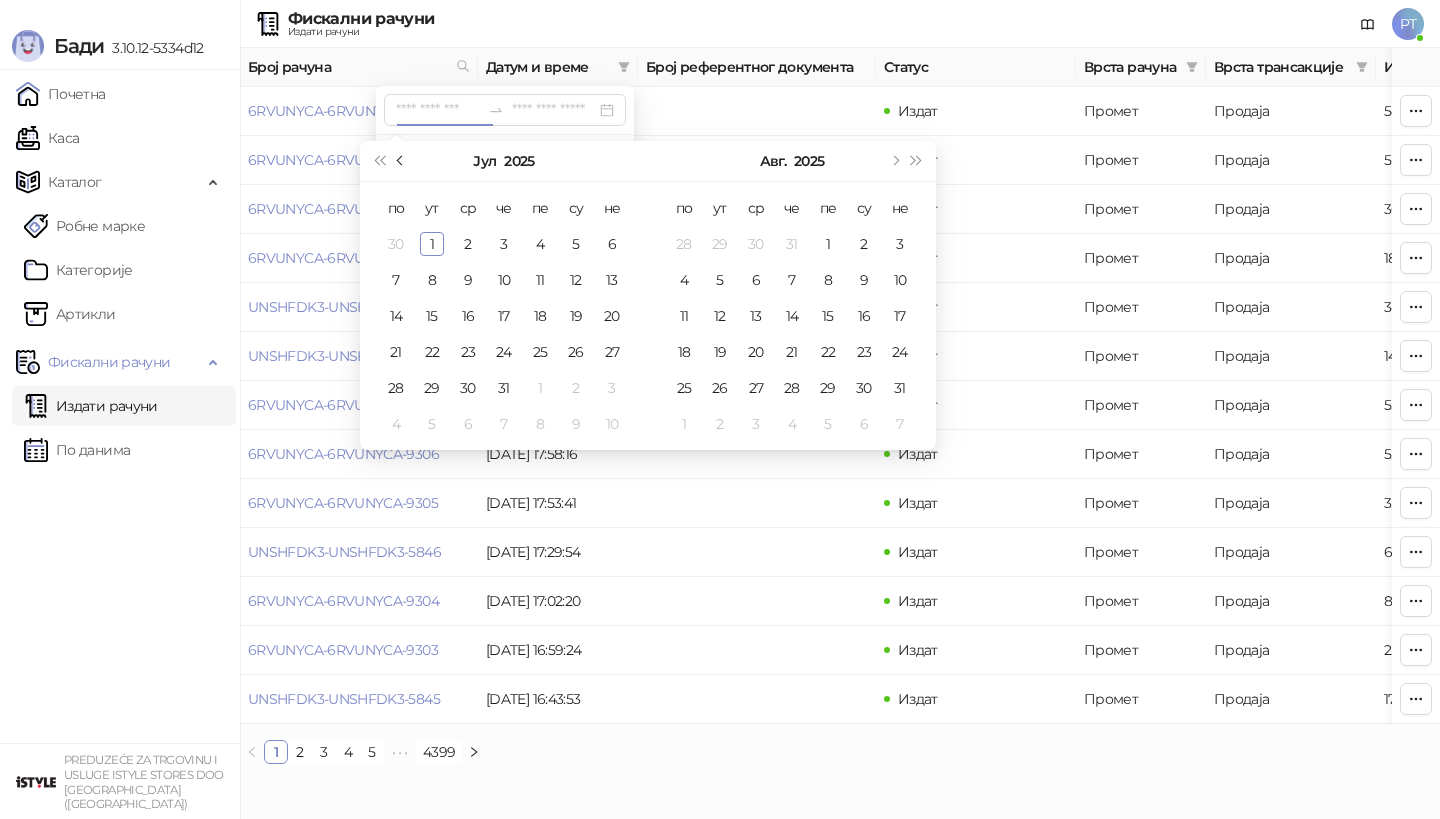 click at bounding box center (401, 161) 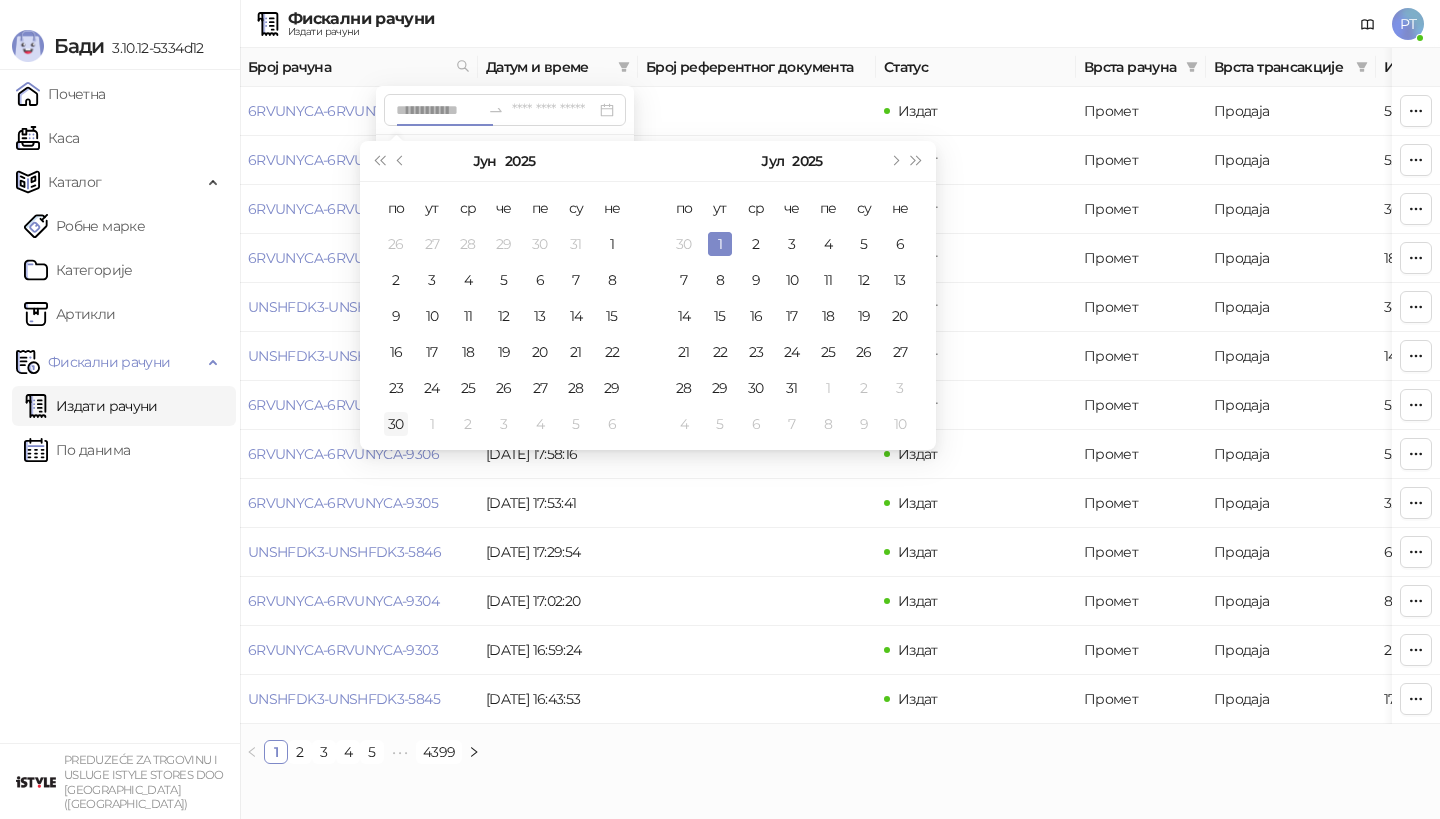 type on "**********" 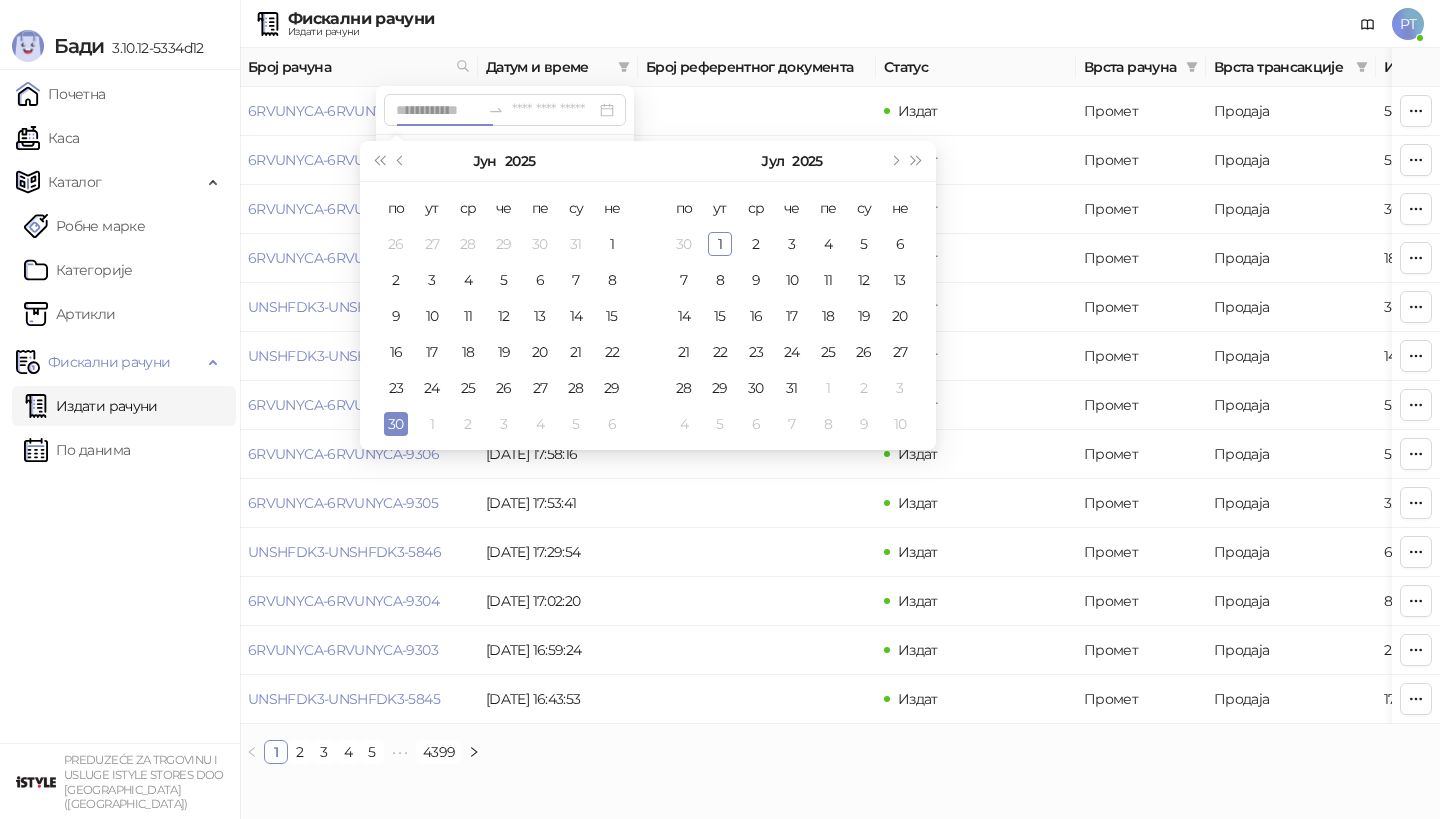 click on "30" at bounding box center (396, 424) 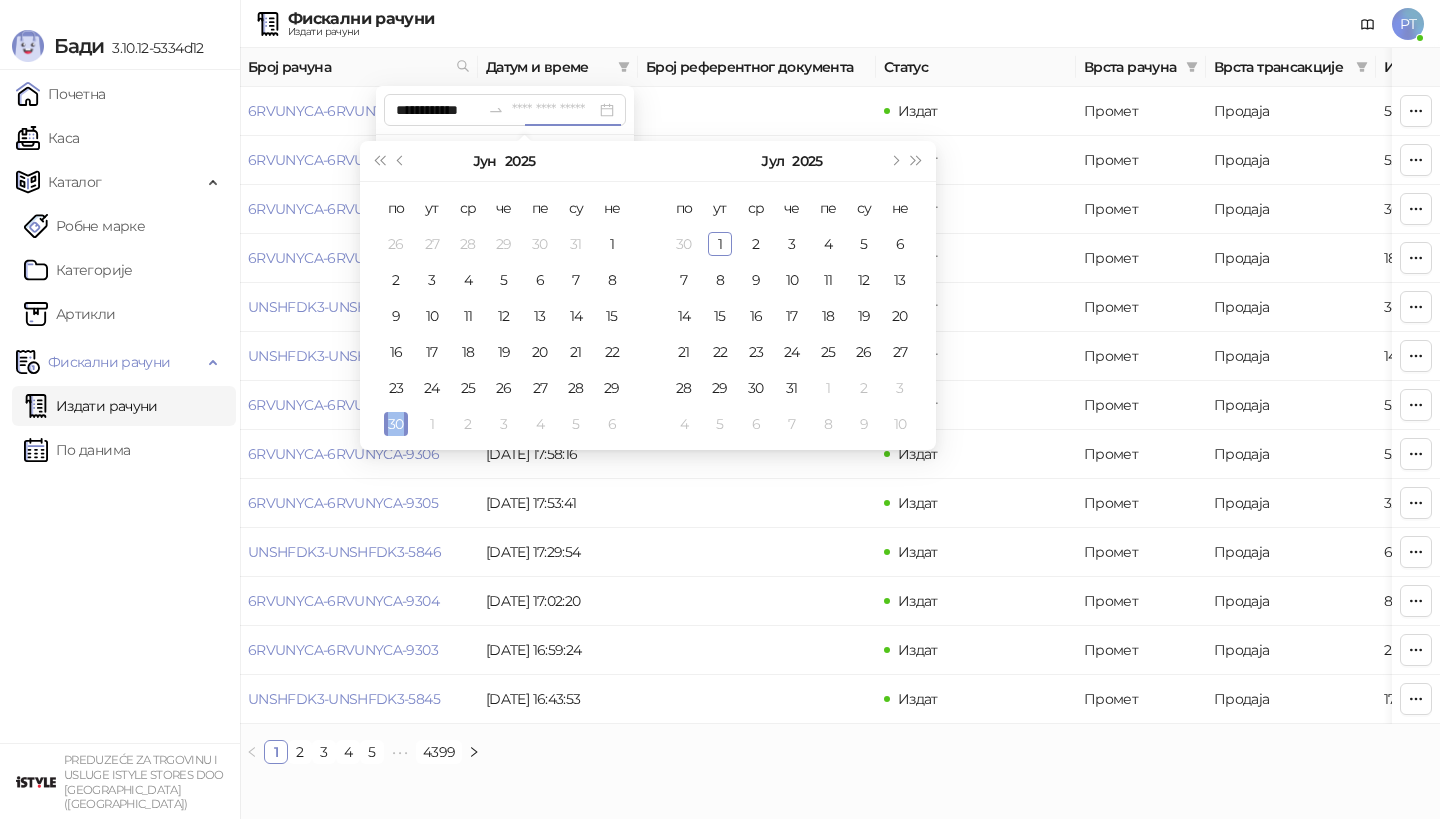 click on "30" at bounding box center (396, 424) 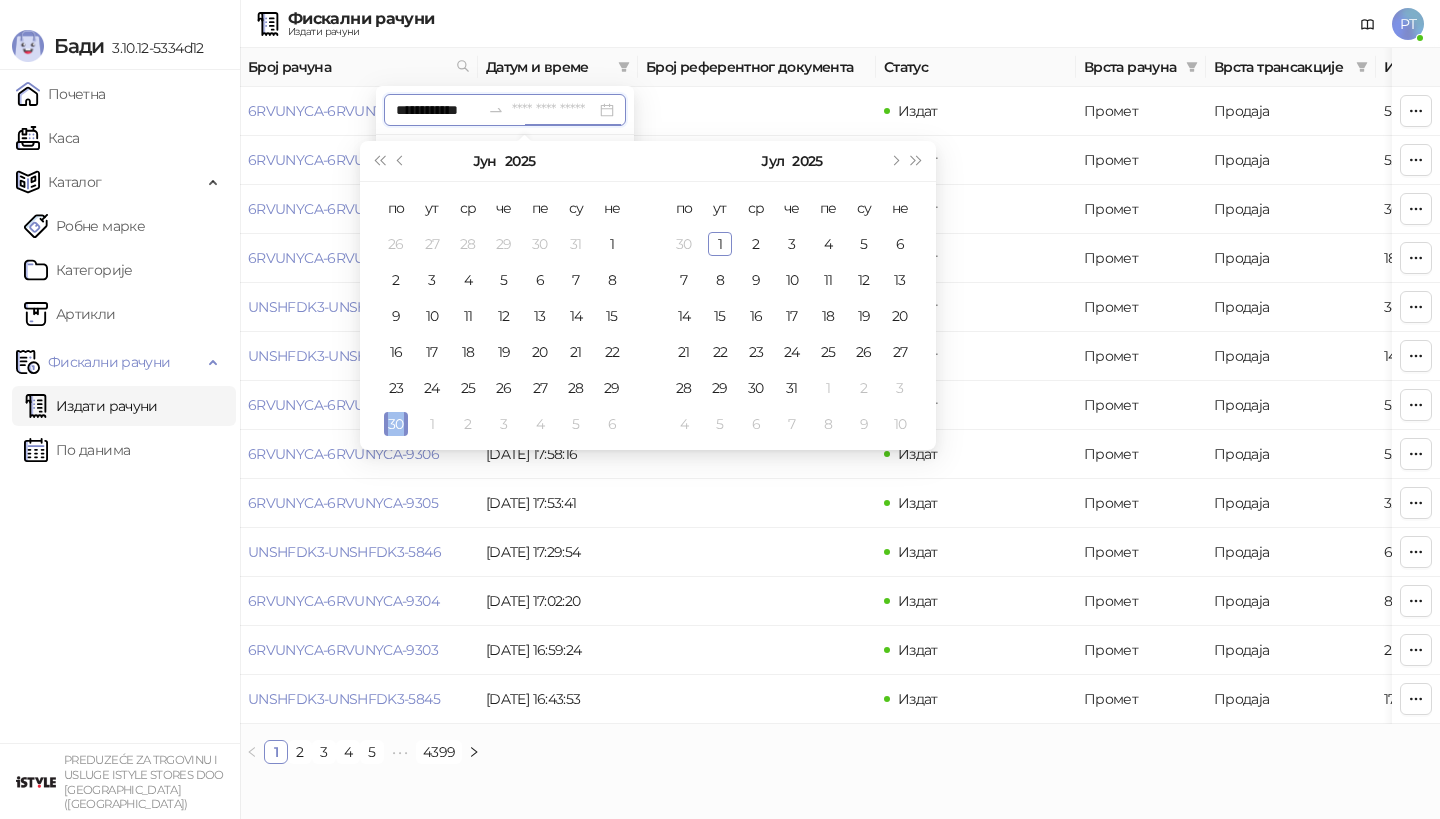 type on "**********" 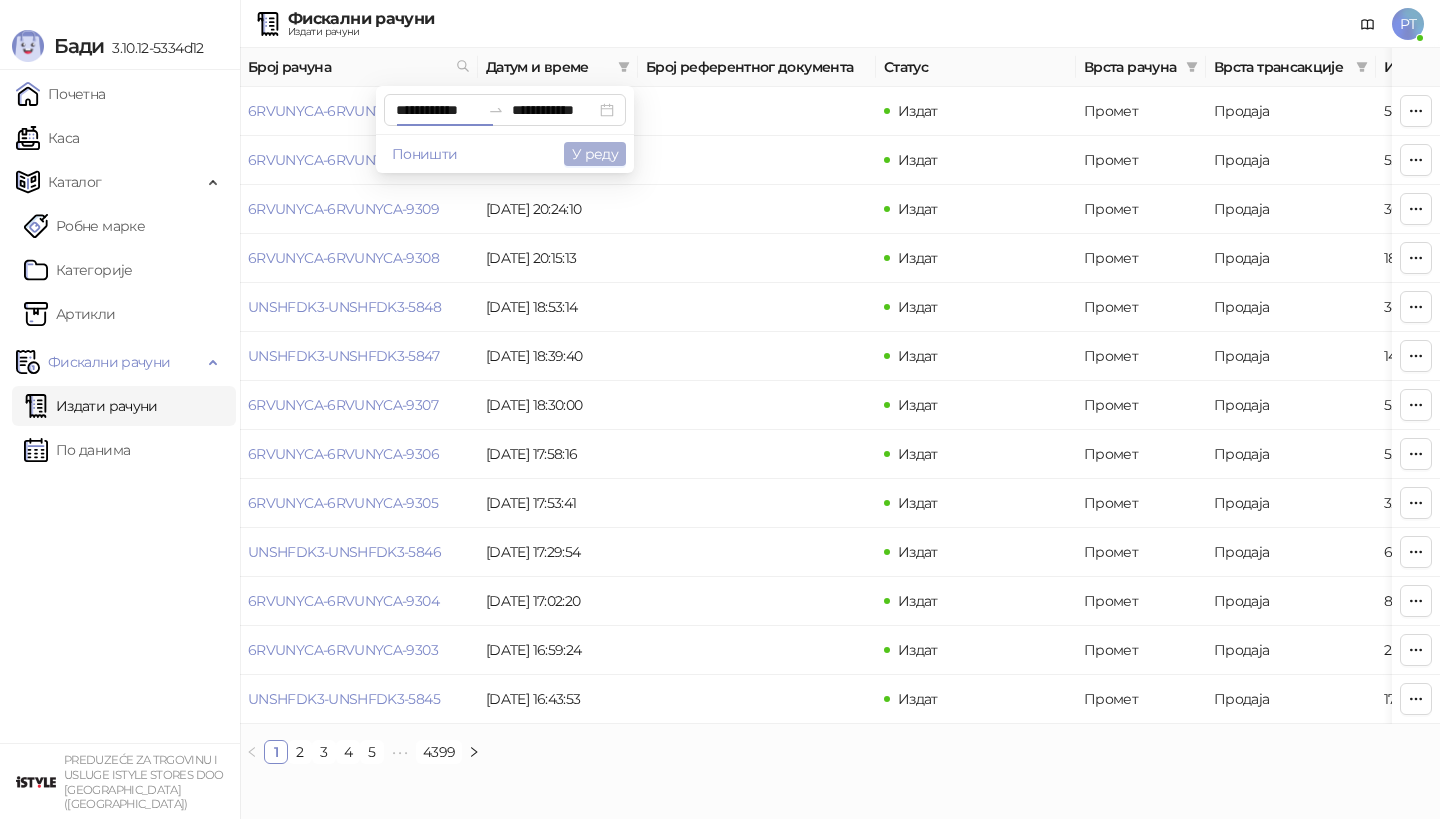 click on "У реду" at bounding box center (595, 154) 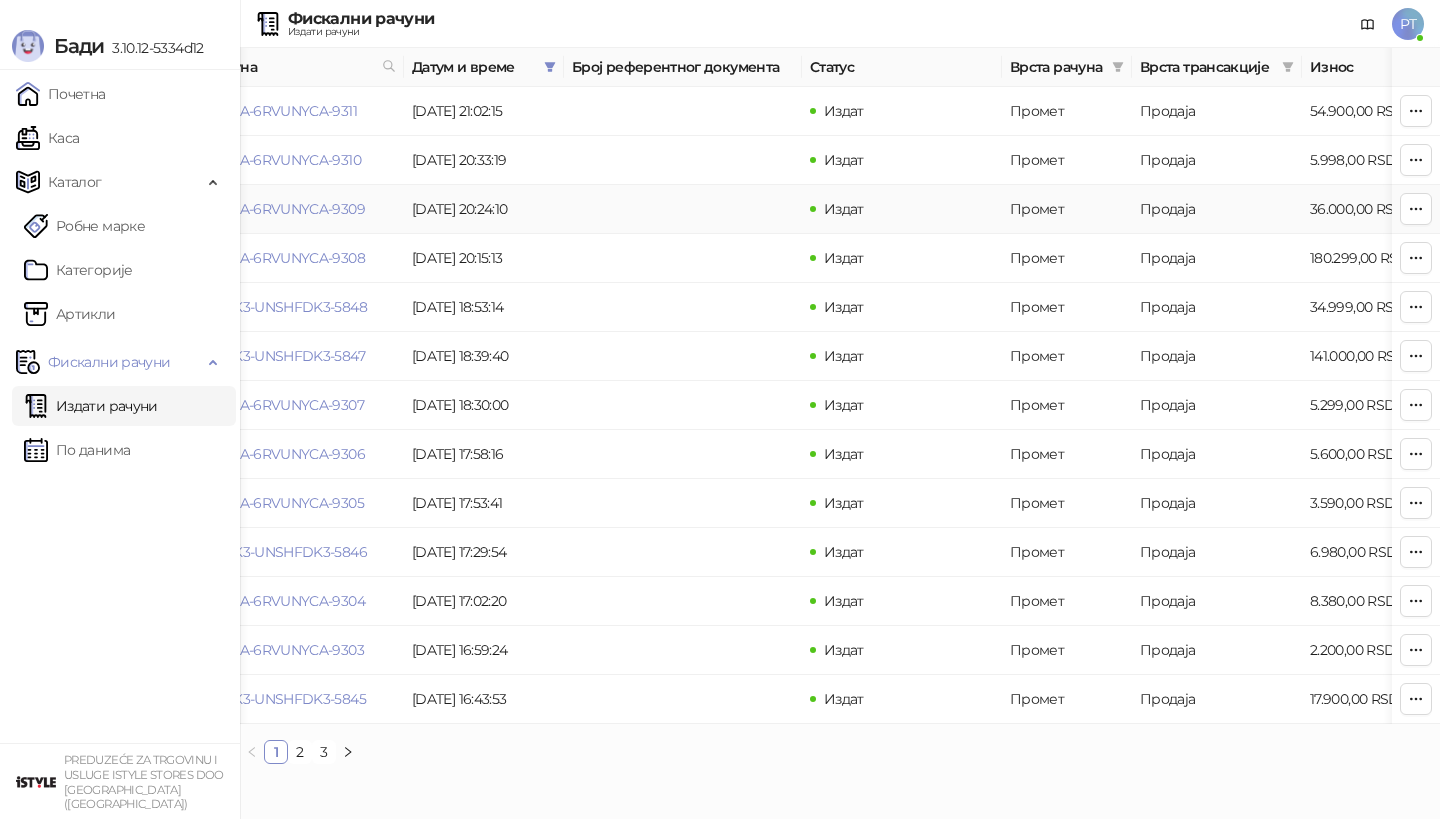scroll, scrollTop: 0, scrollLeft: 91, axis: horizontal 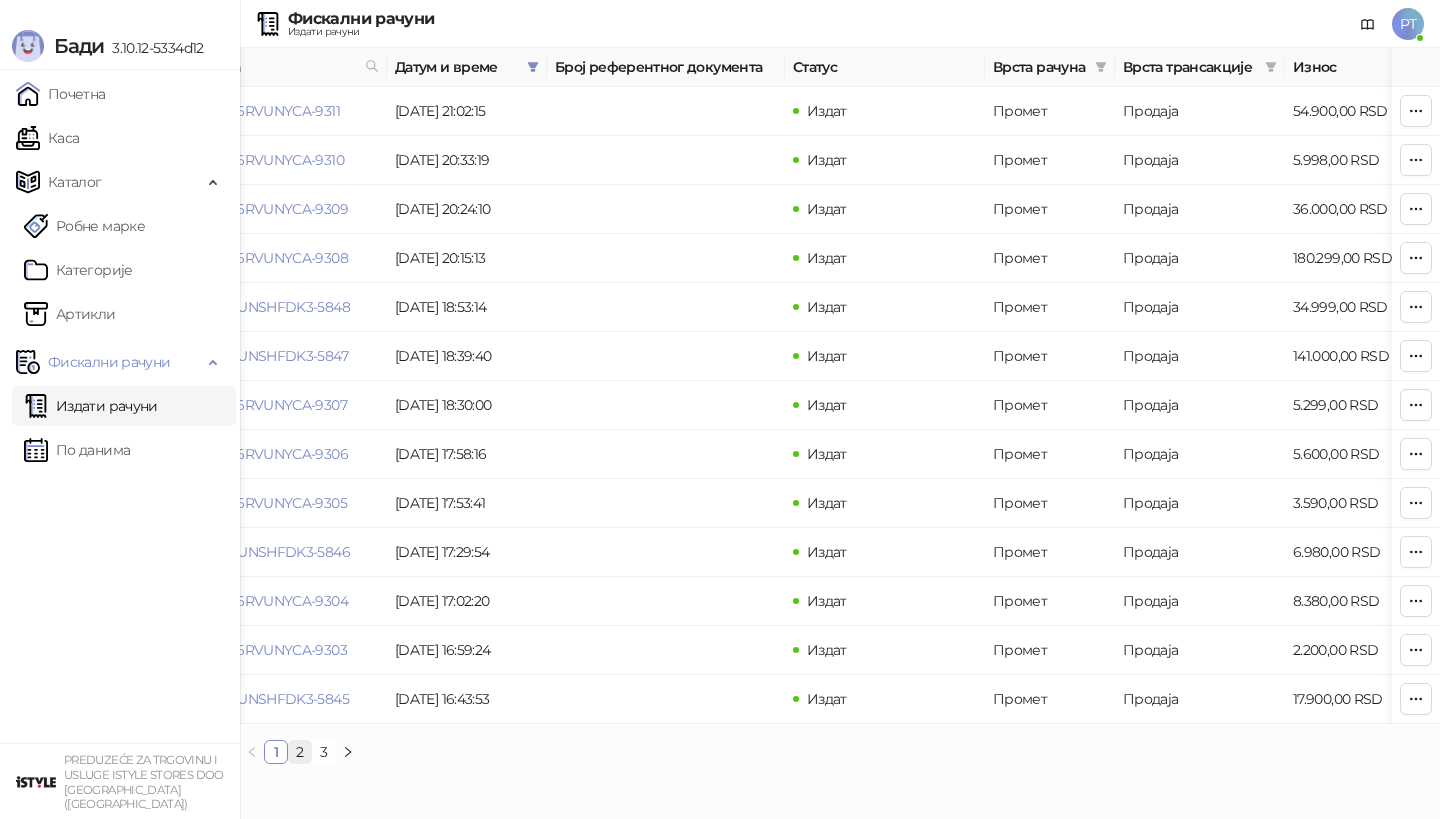 click on "2" at bounding box center (300, 752) 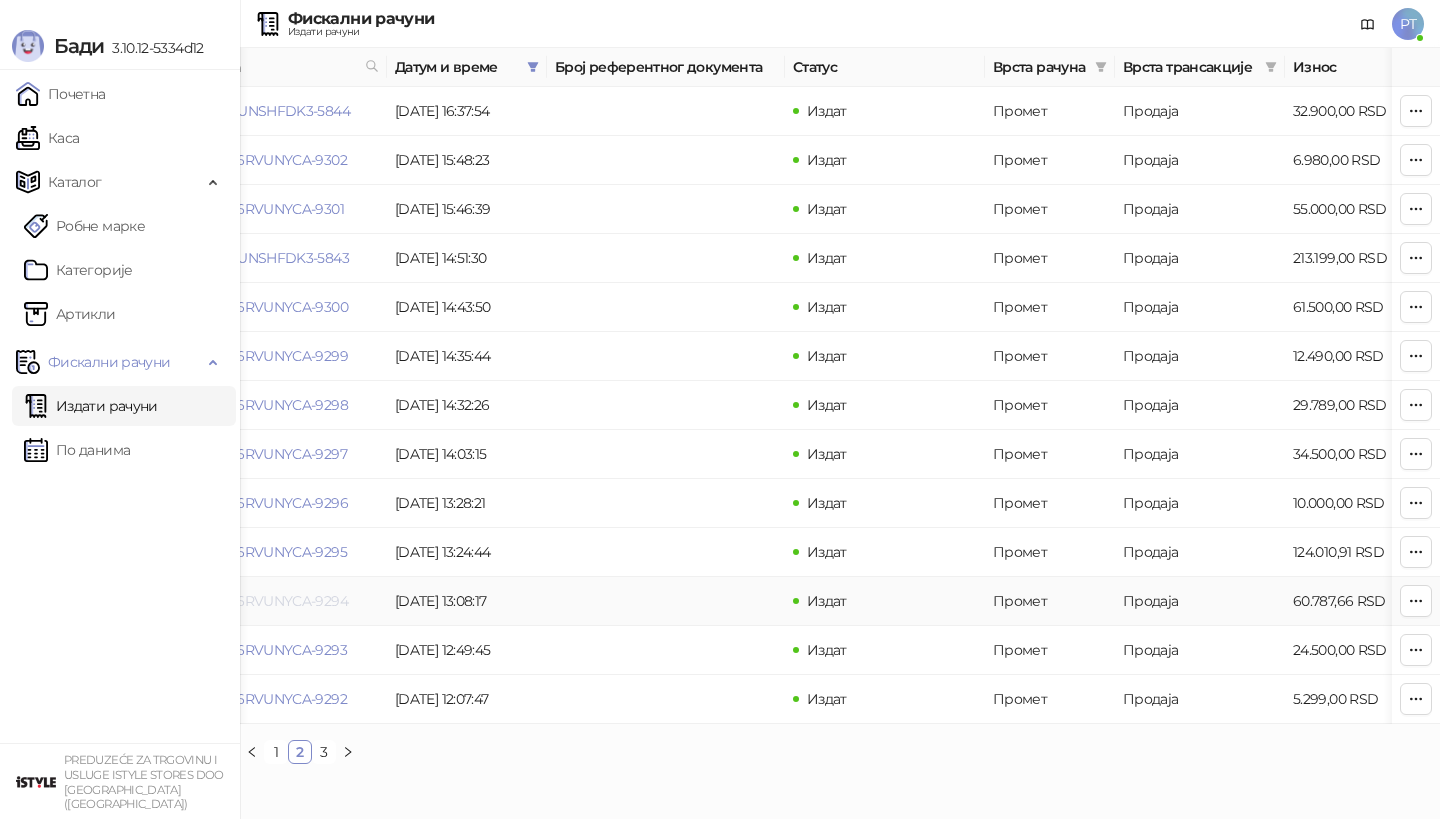 click on "6RVUNYCA-6RVUNYCA-9294" at bounding box center [252, 601] 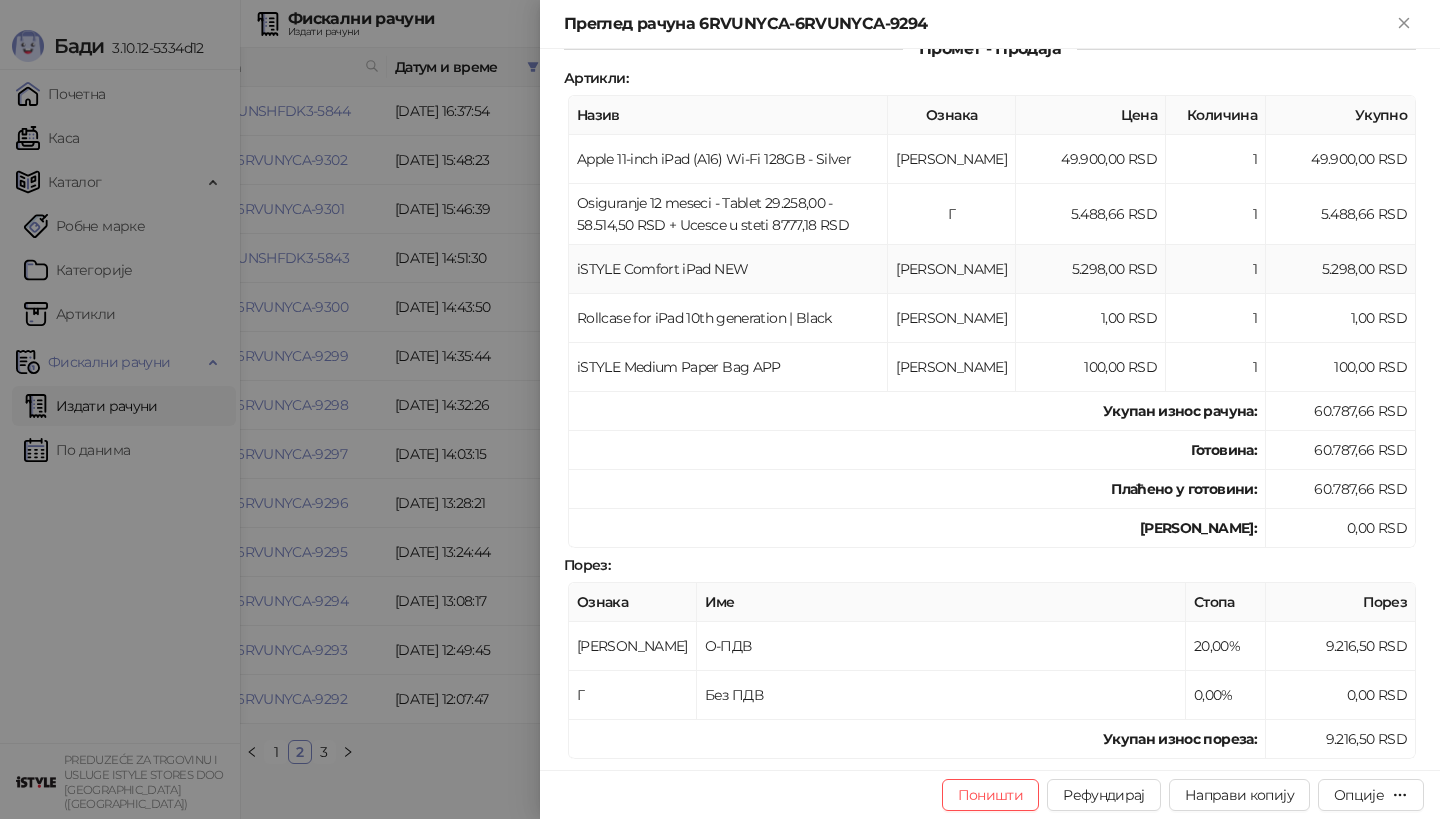 scroll, scrollTop: 662, scrollLeft: 0, axis: vertical 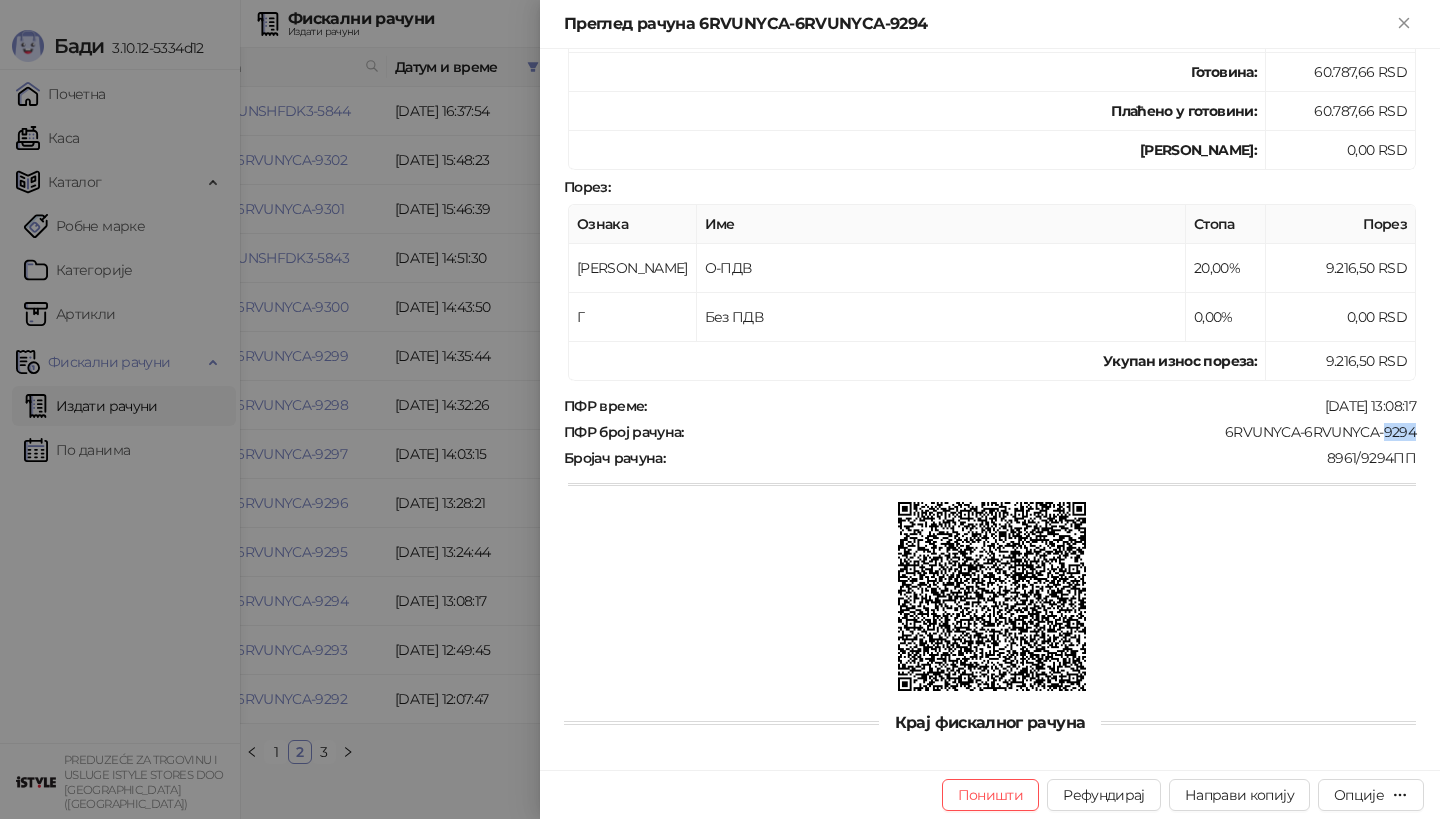 drag, startPoint x: 1385, startPoint y: 423, endPoint x: 1414, endPoint y: 423, distance: 29 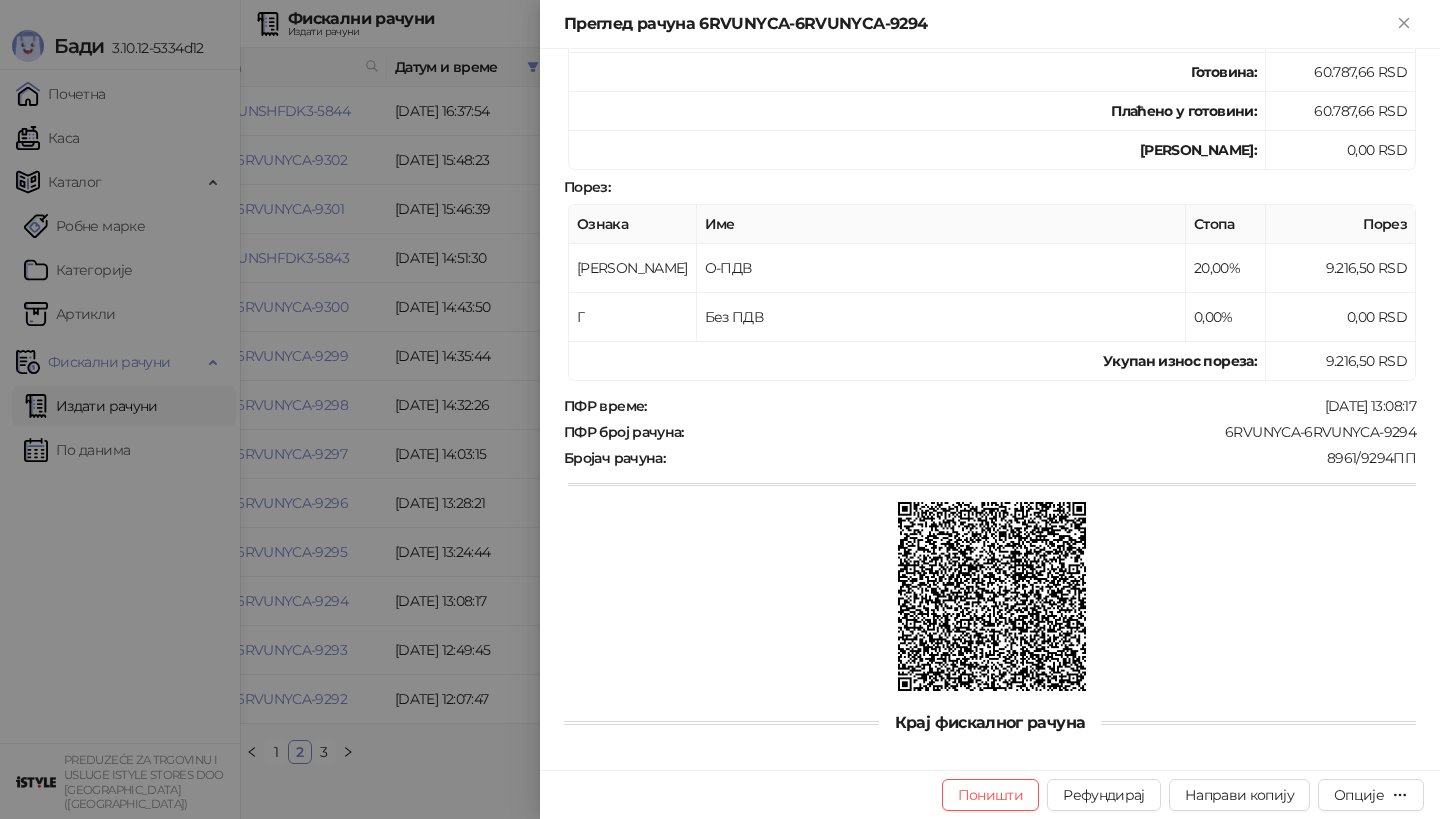 click at bounding box center (720, 409) 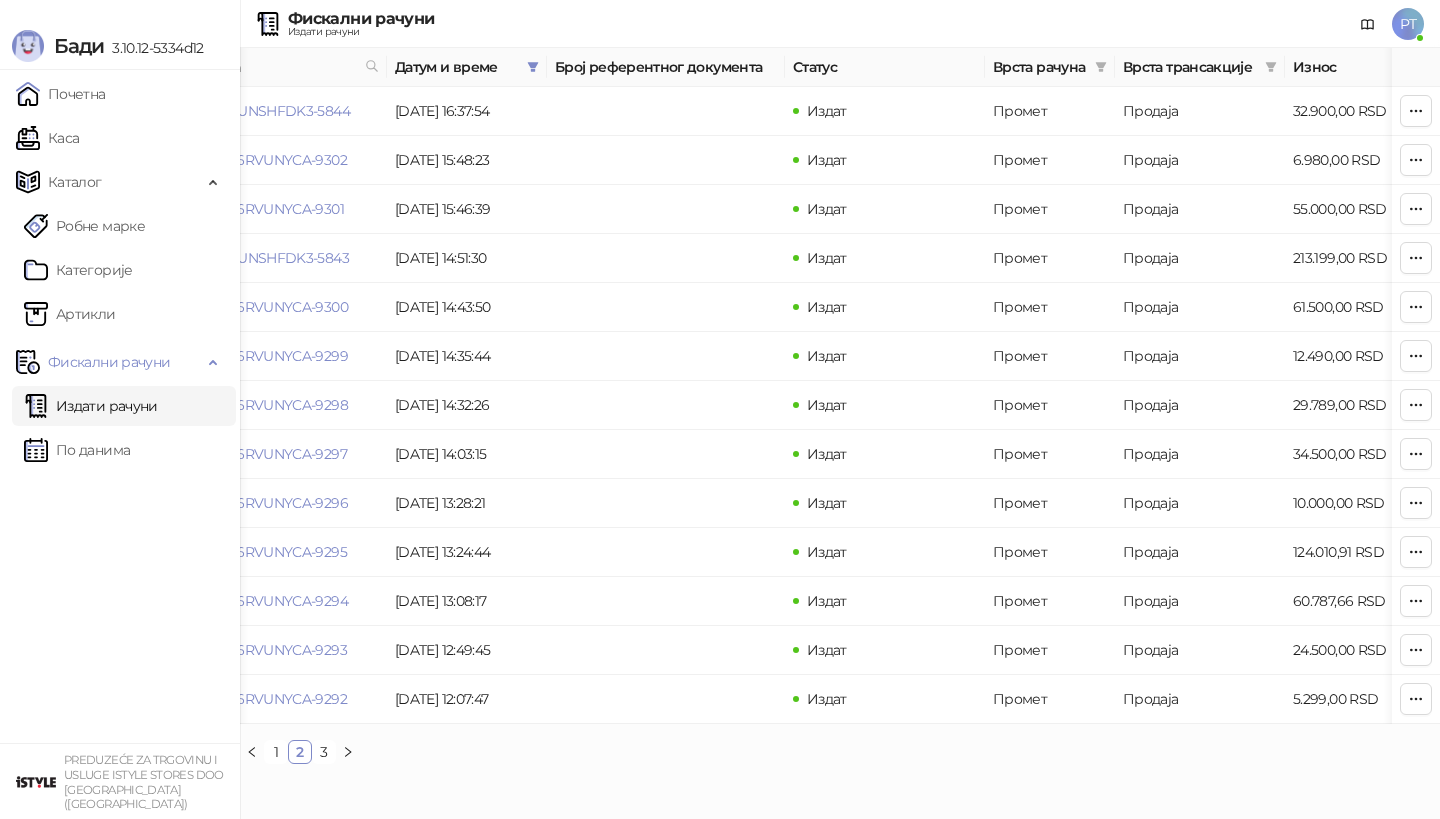 click on "Каса" at bounding box center (47, 138) 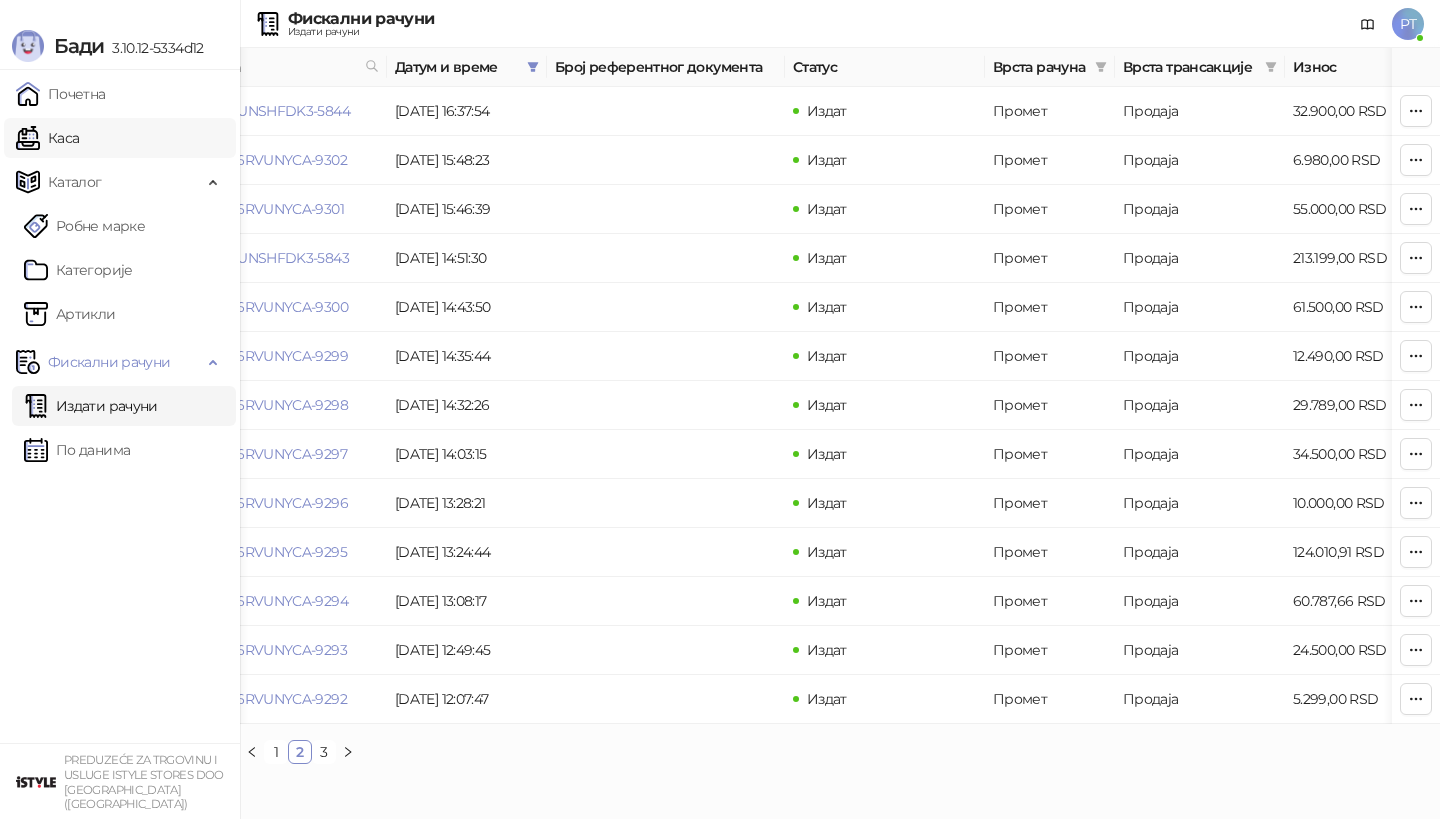 click on "Каса" at bounding box center (47, 138) 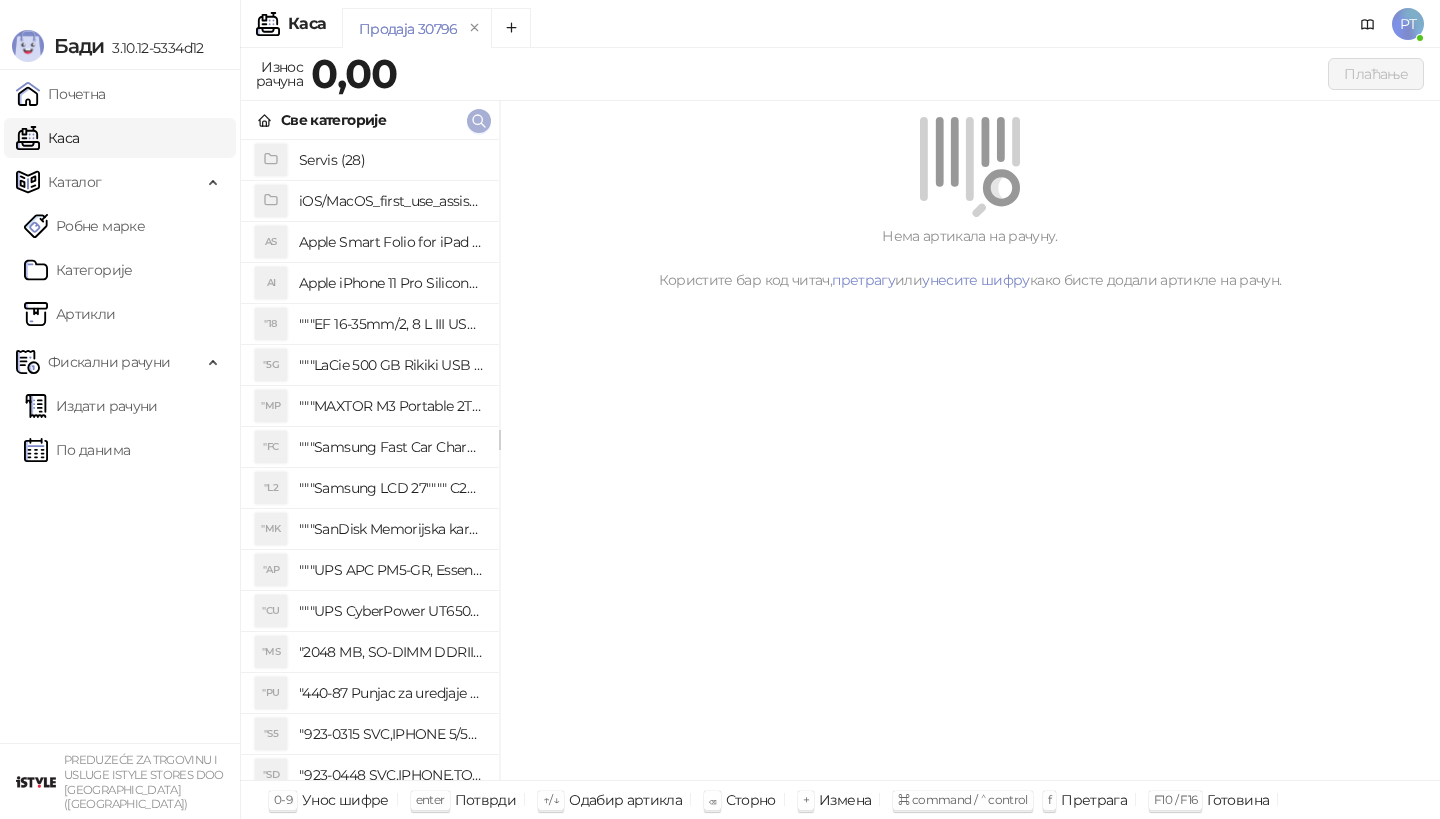 click at bounding box center [479, 120] 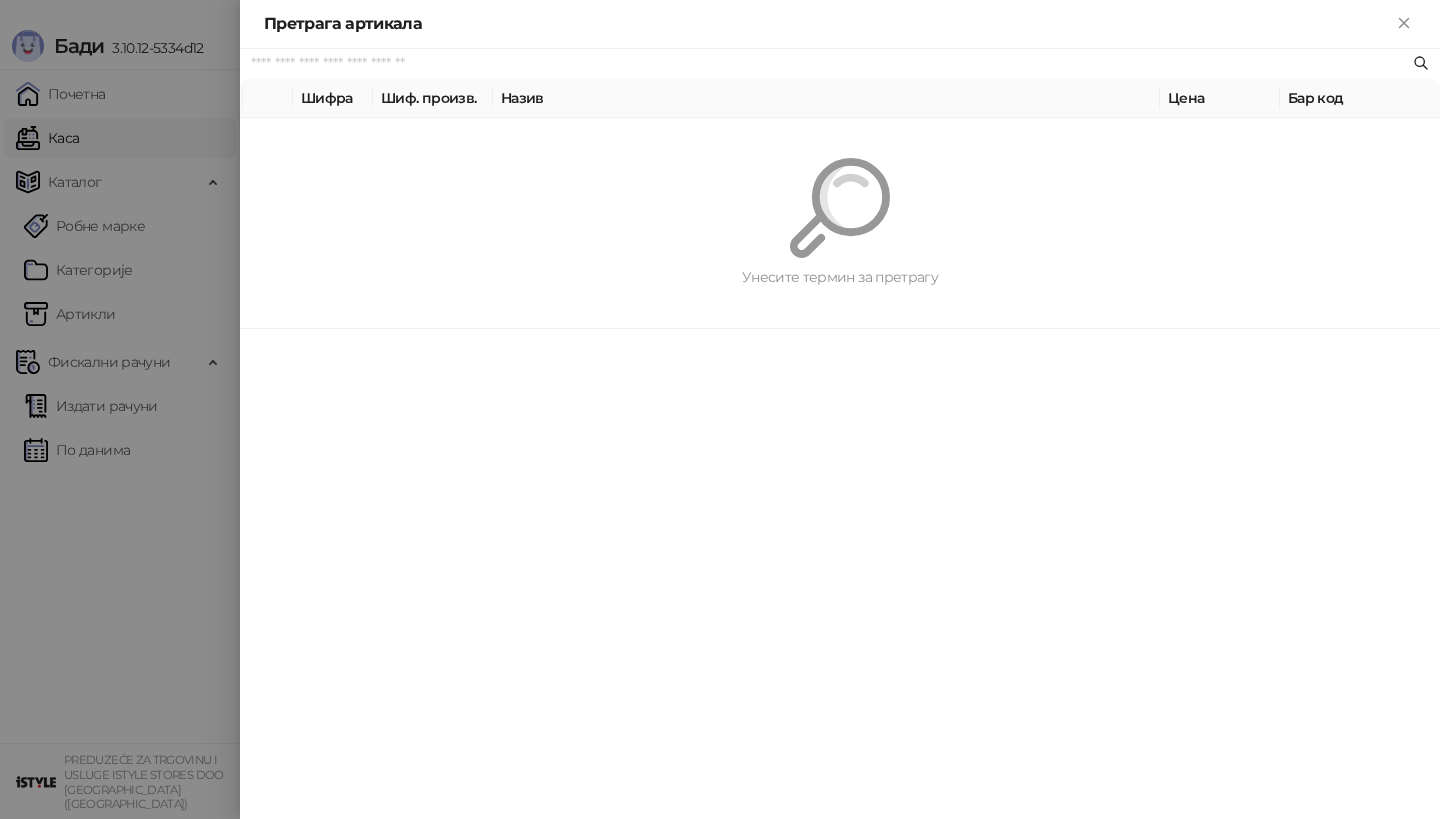 paste on "*********" 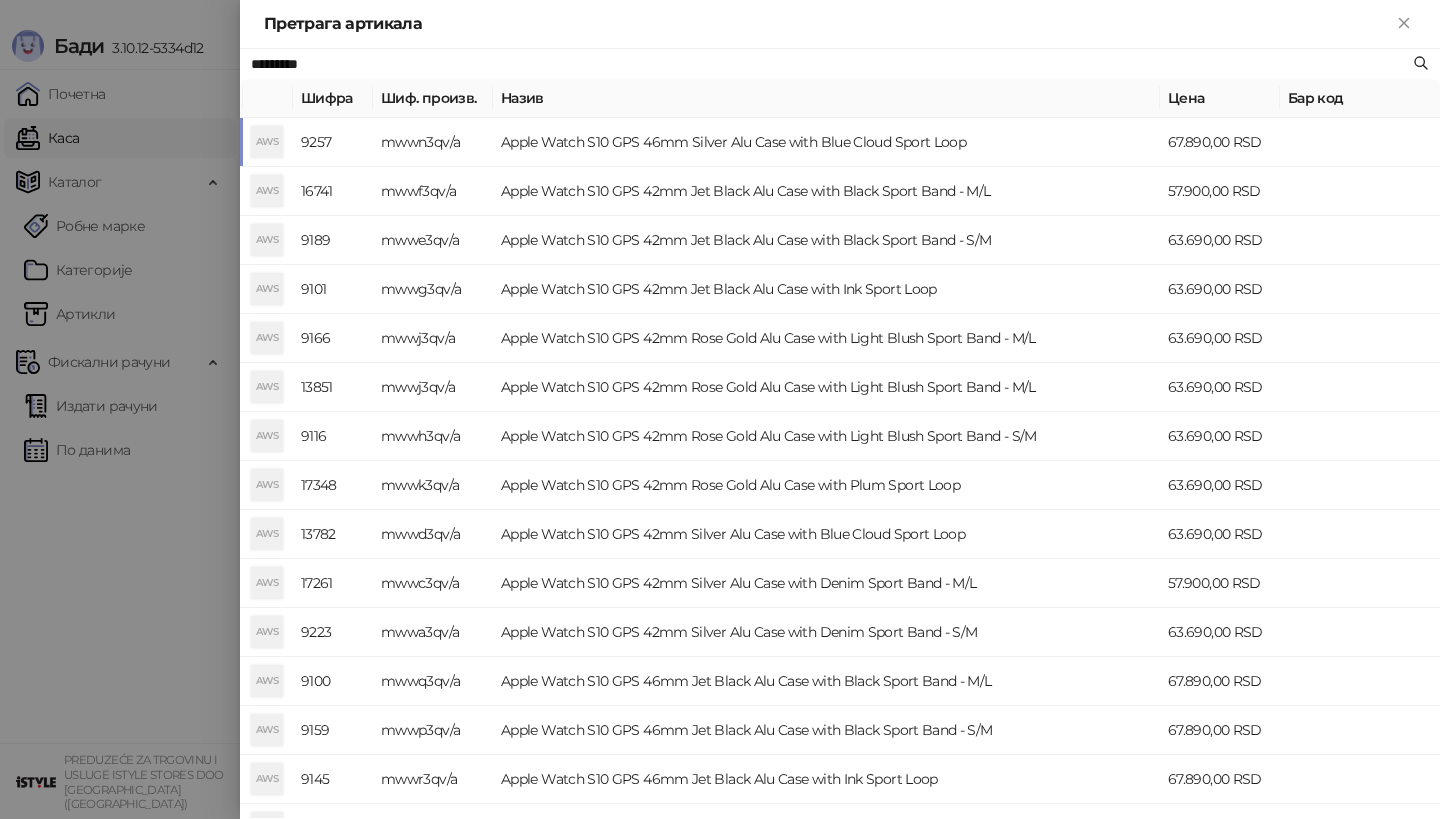 type on "*********" 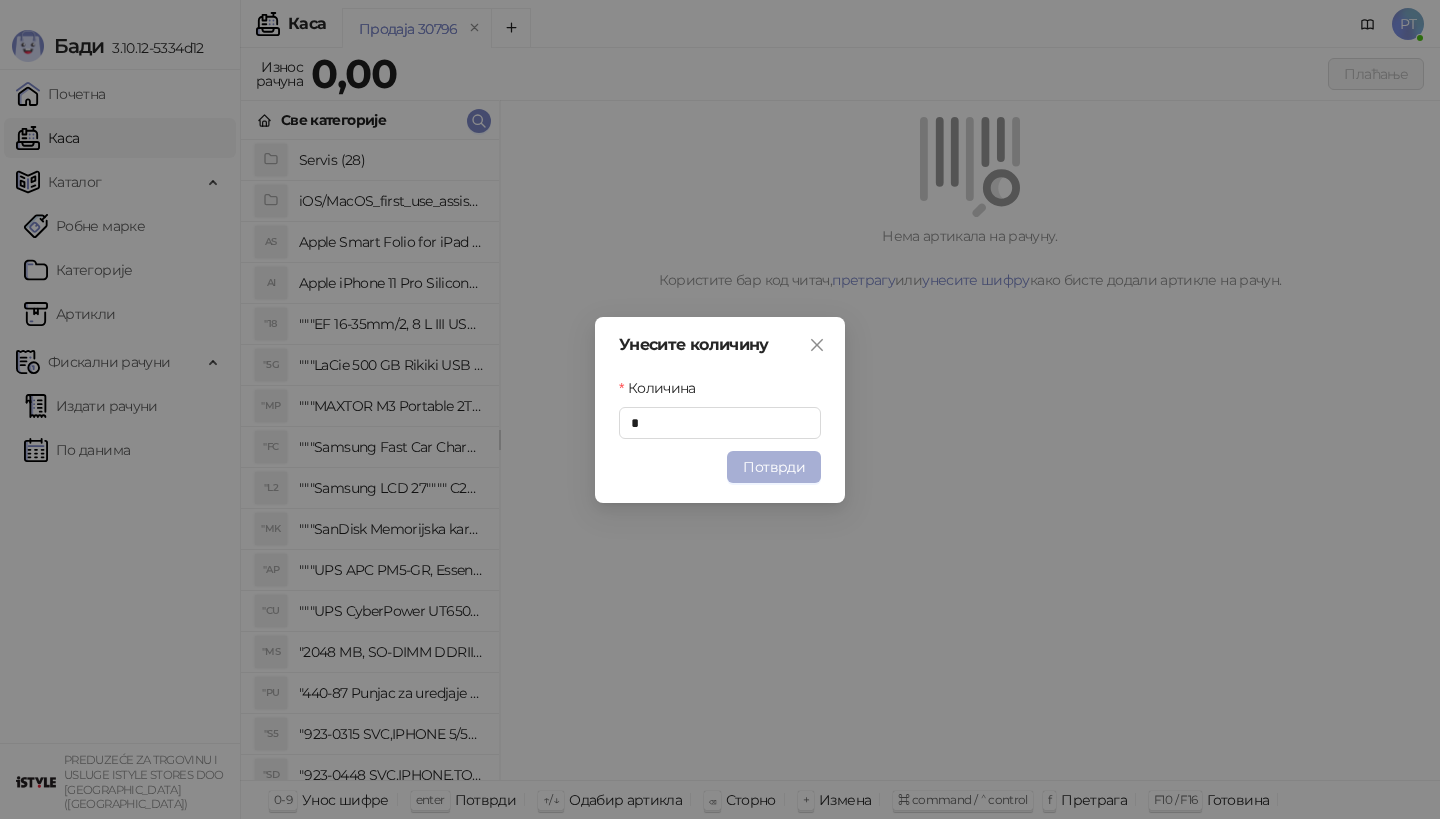 click on "Потврди" at bounding box center [774, 467] 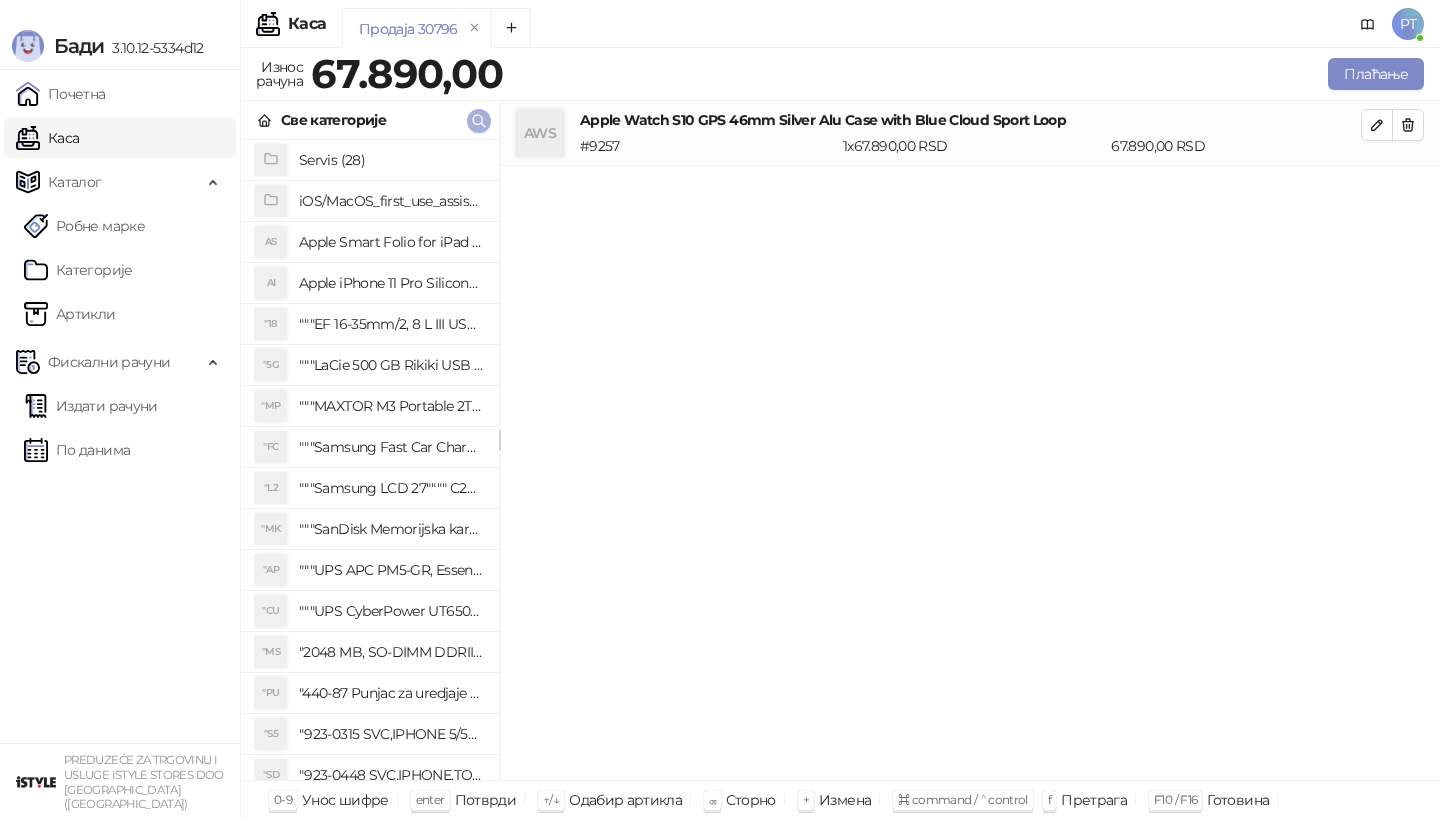 type 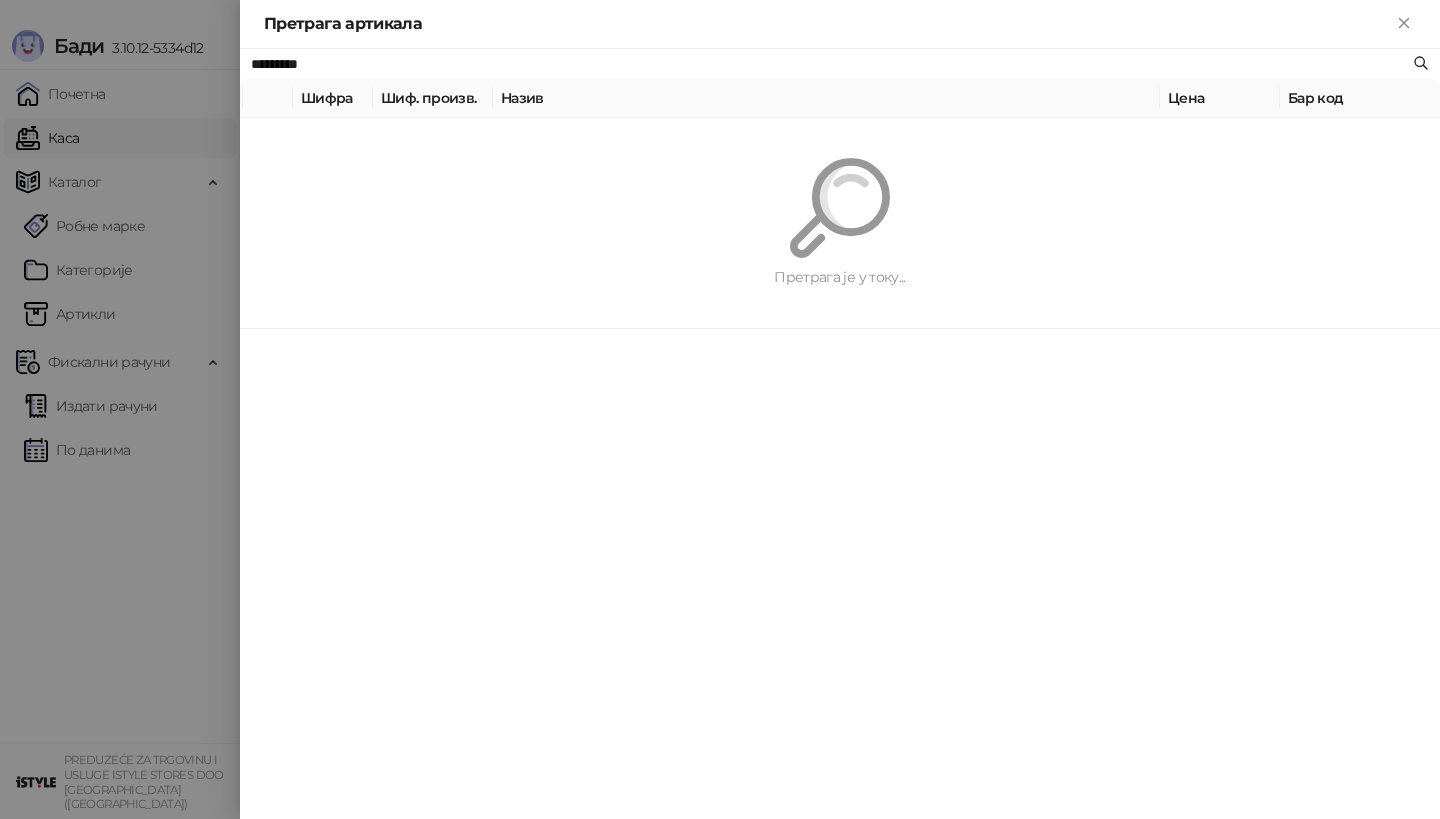 paste on "**********" 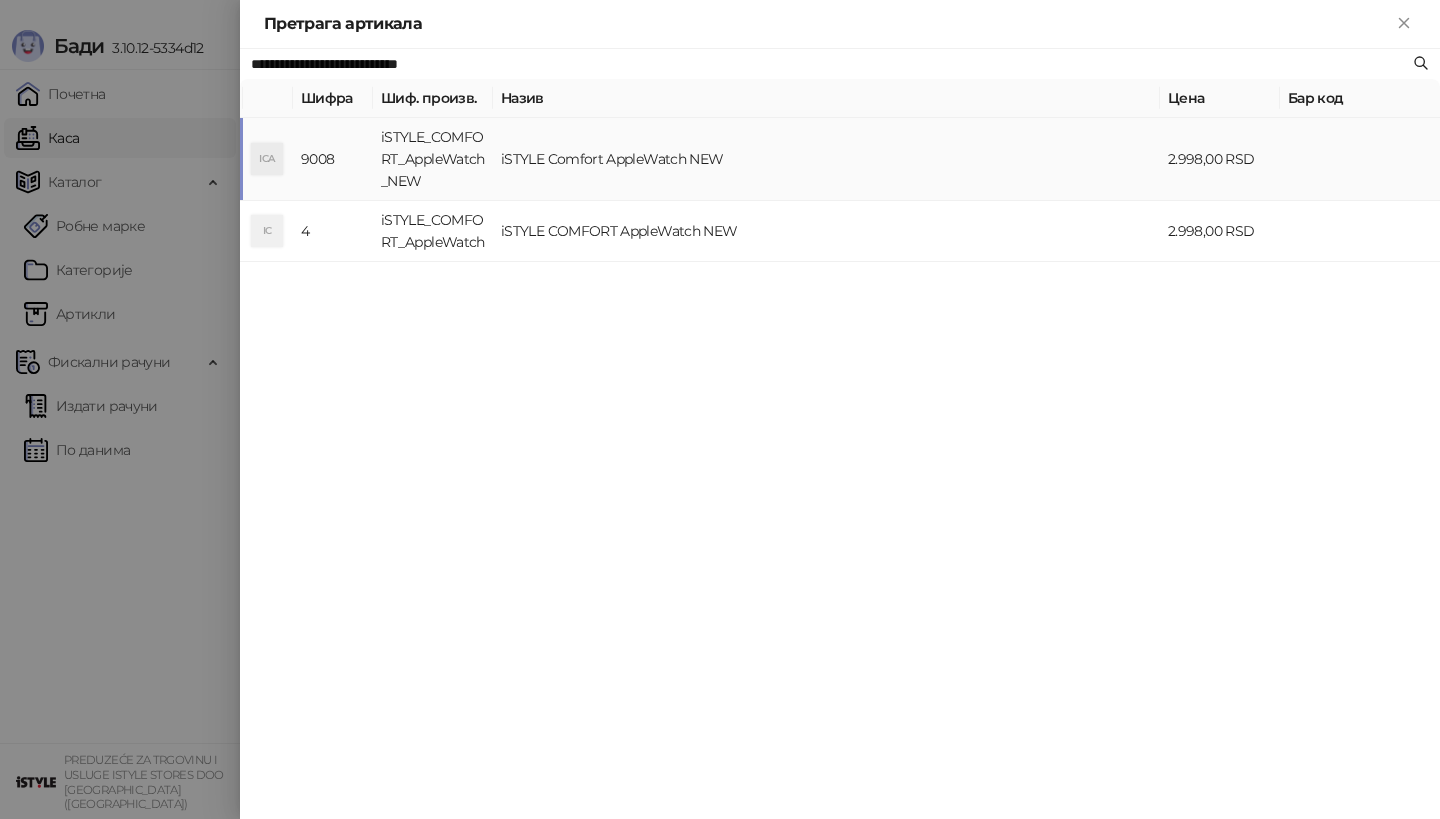 click on "iSTYLE_COMFORT_AppleWatch_NEW" at bounding box center (433, 159) 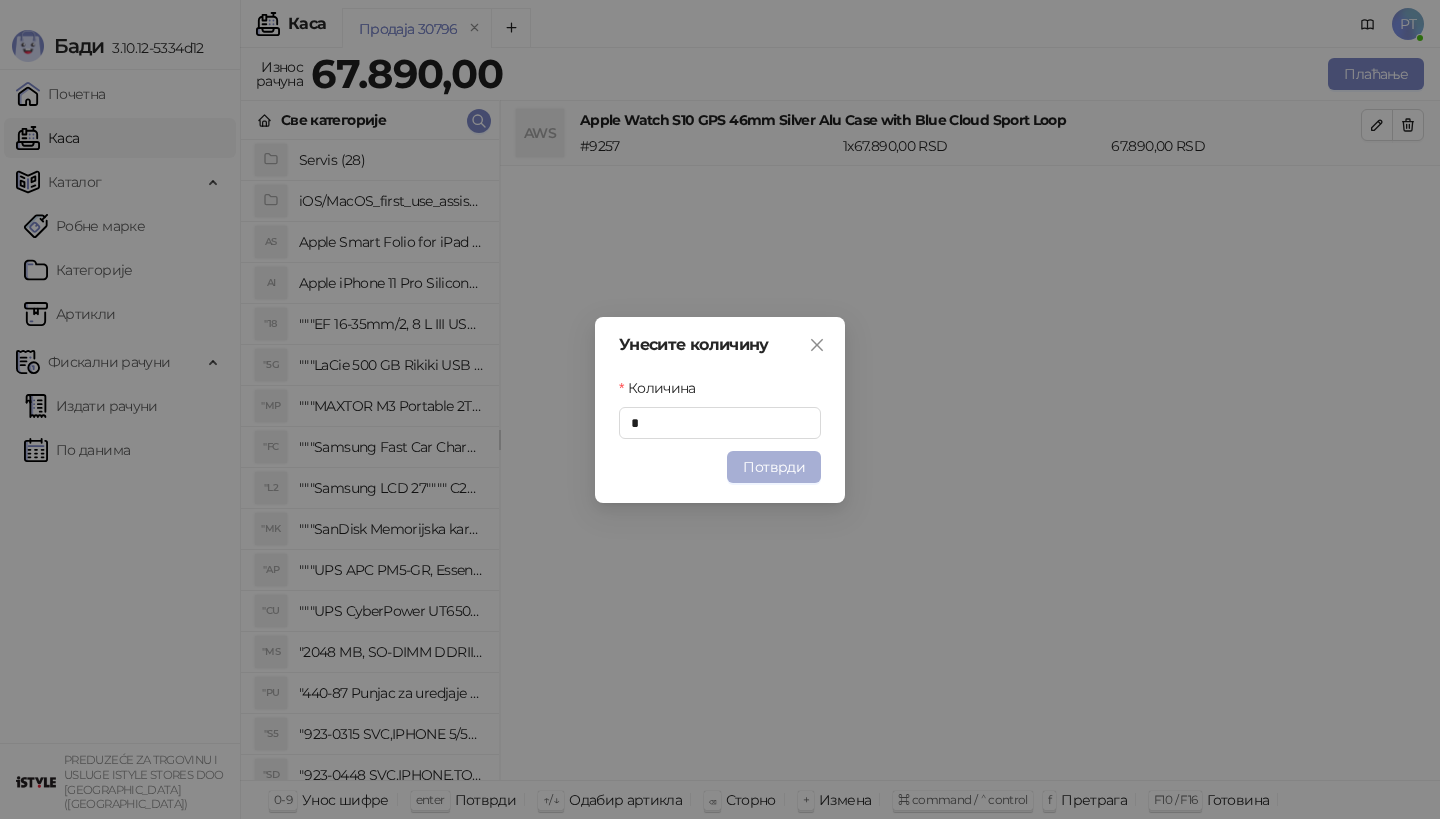 click on "Потврди" at bounding box center [774, 467] 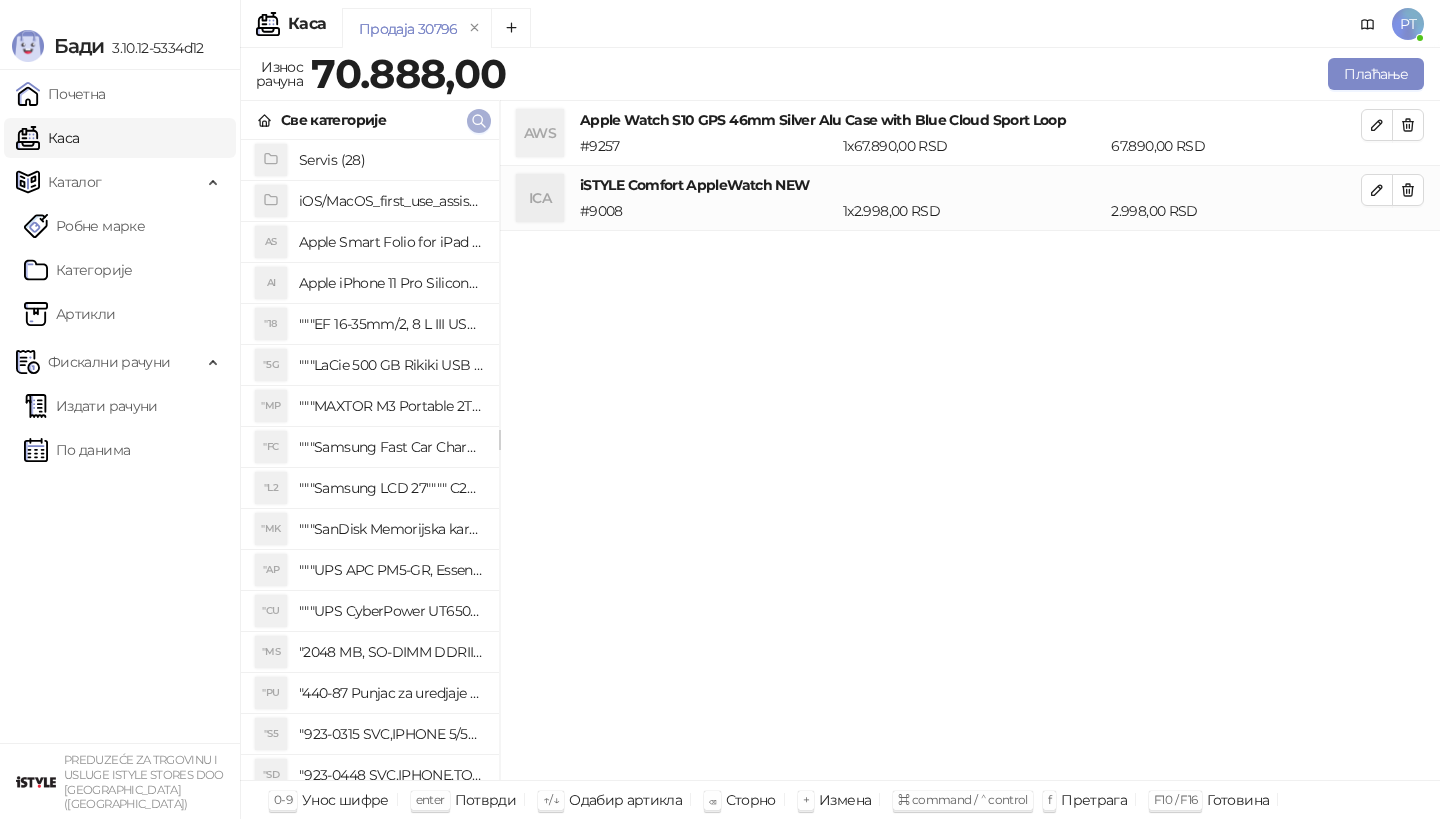 click 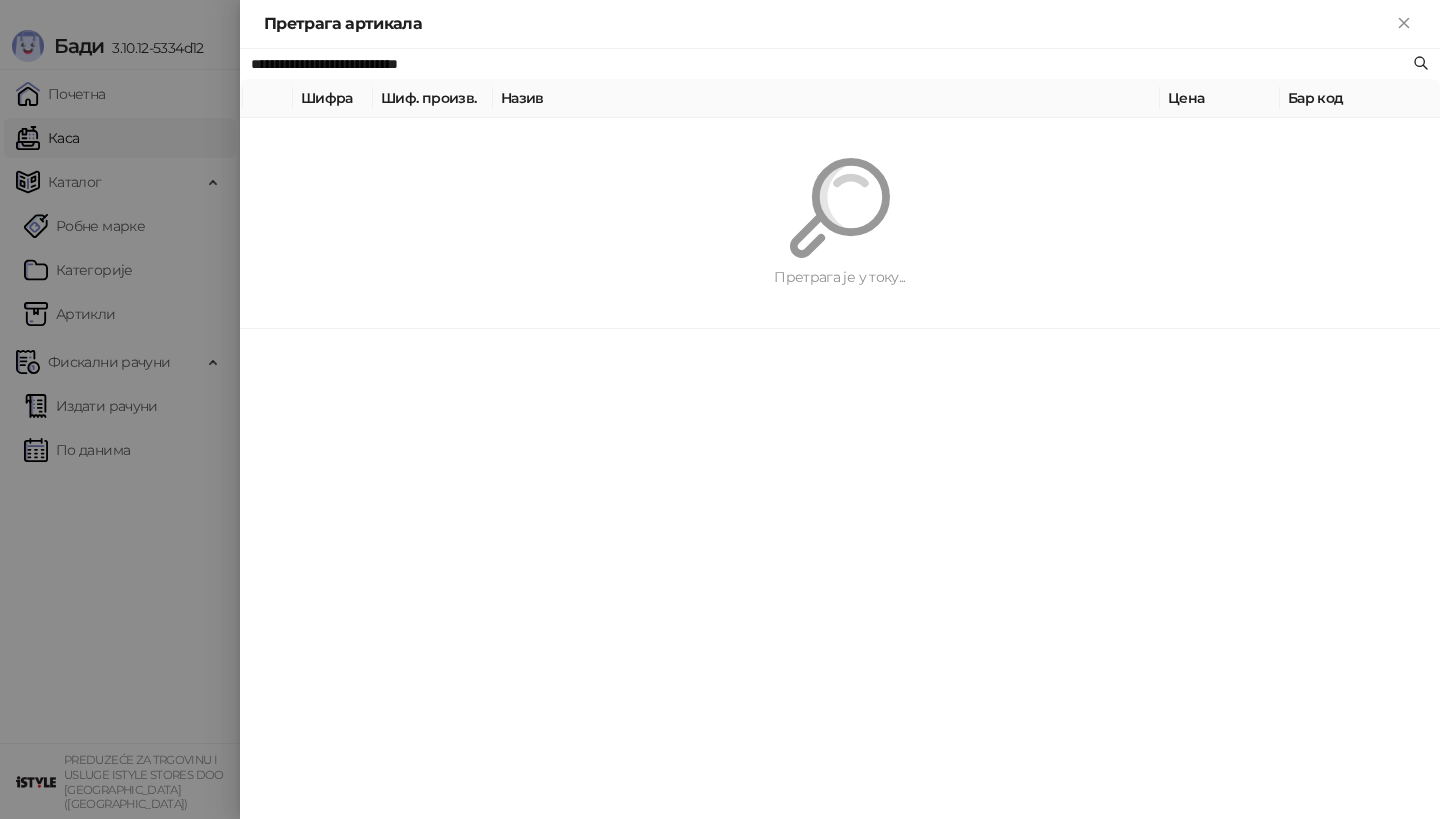 paste 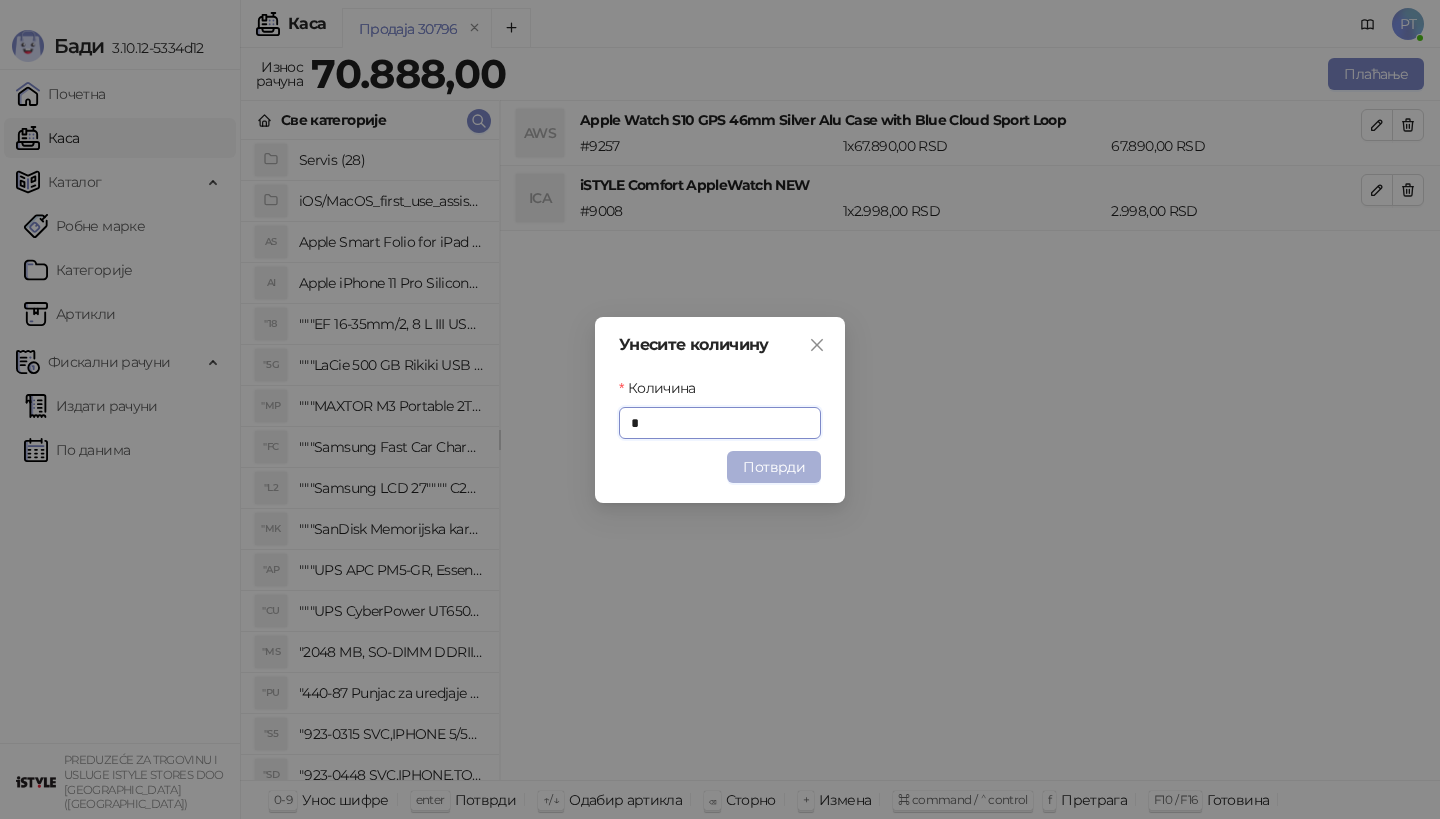 click on "Потврди" at bounding box center [774, 467] 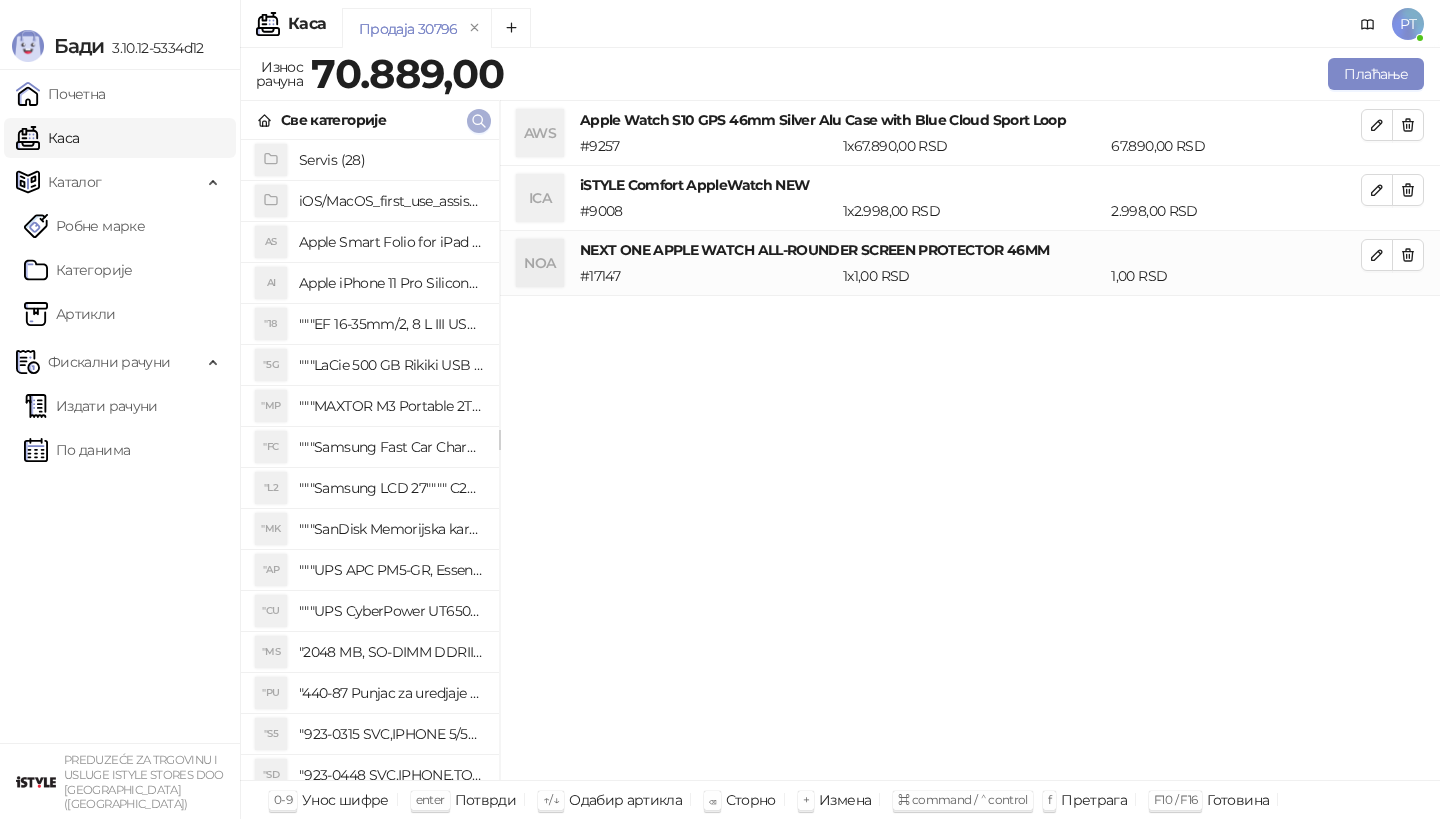 click 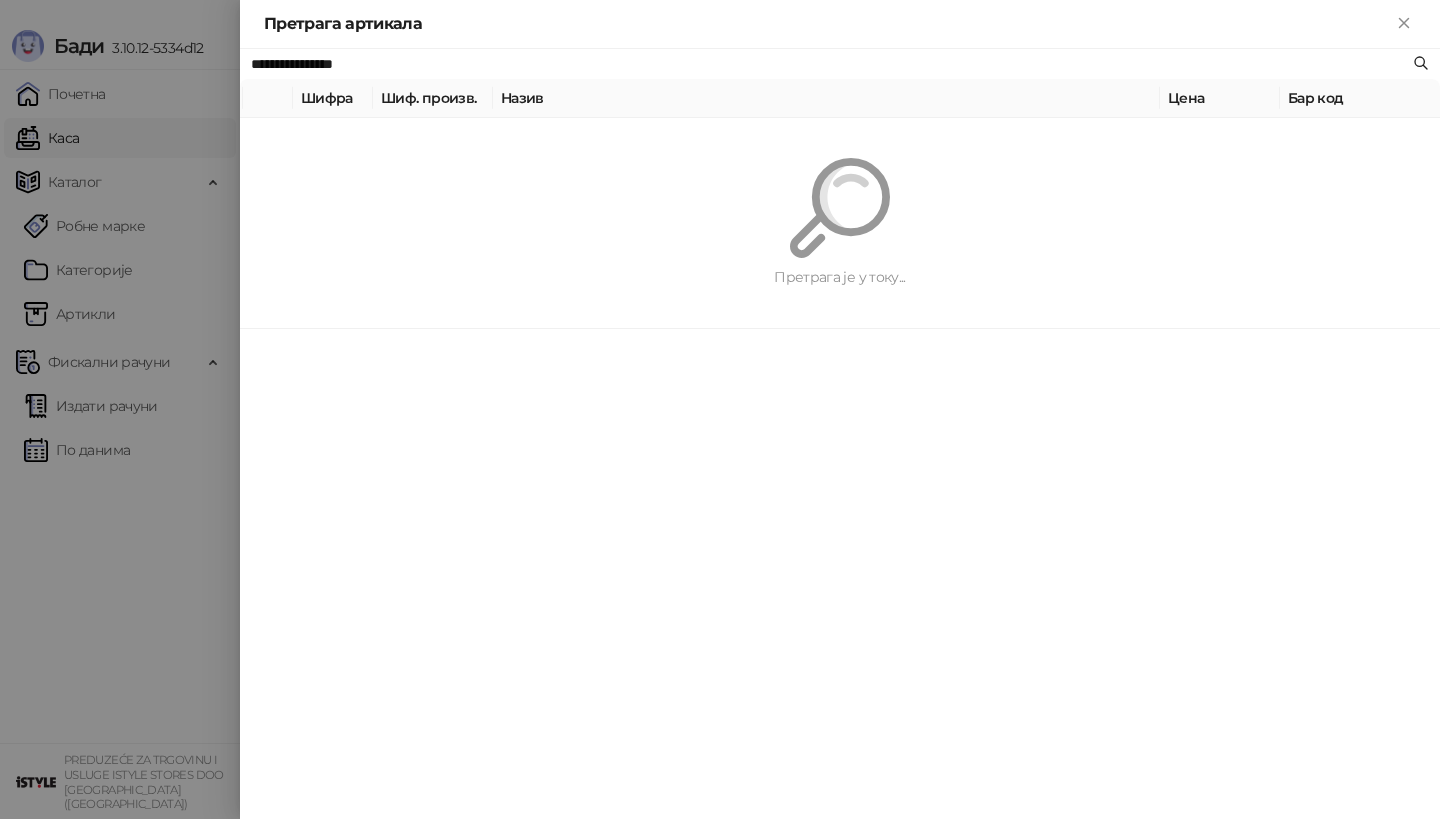 paste on "*********" 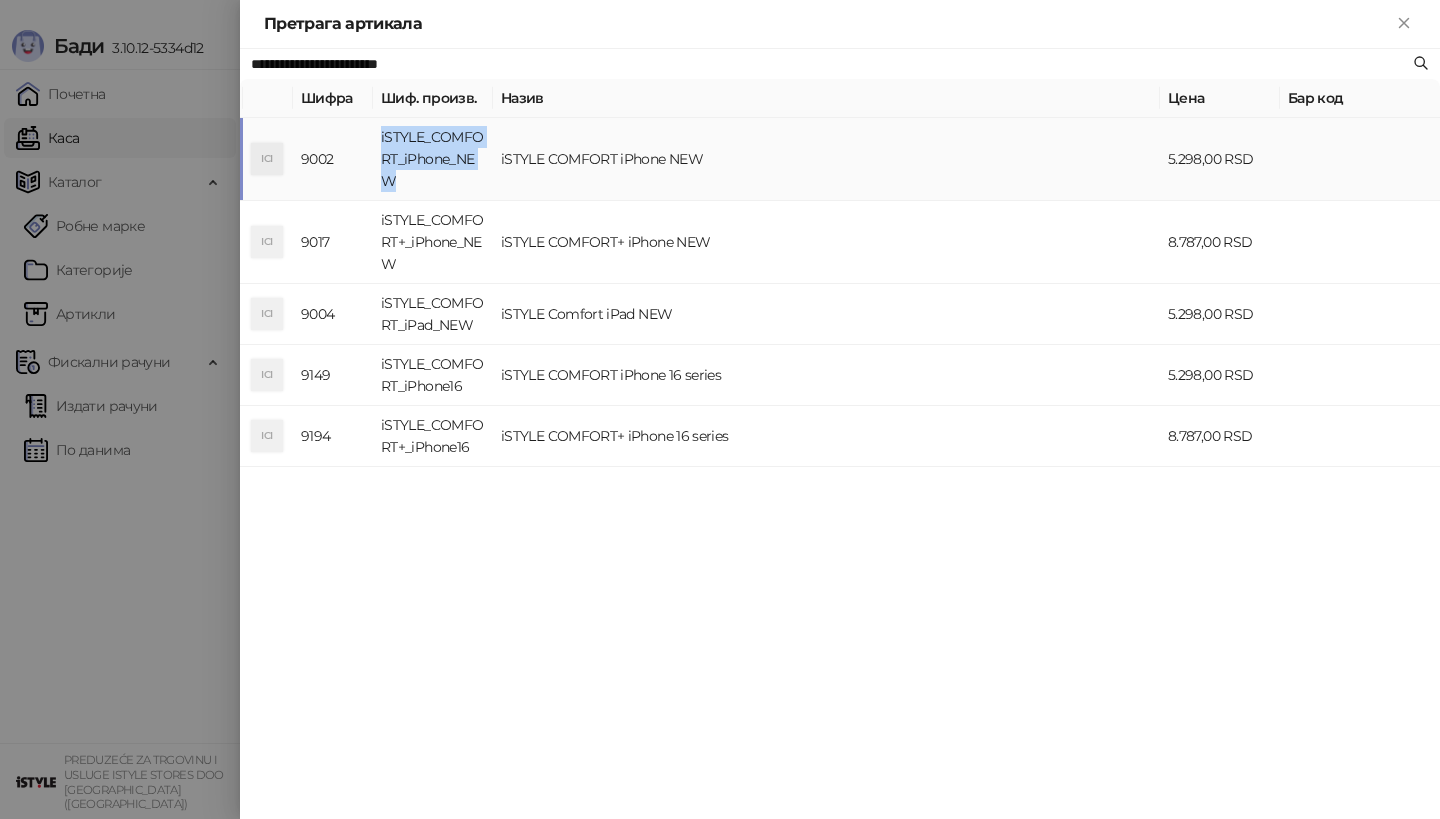 click on "iSTYLE_COMFORT_iPhone_NEW" at bounding box center [433, 159] 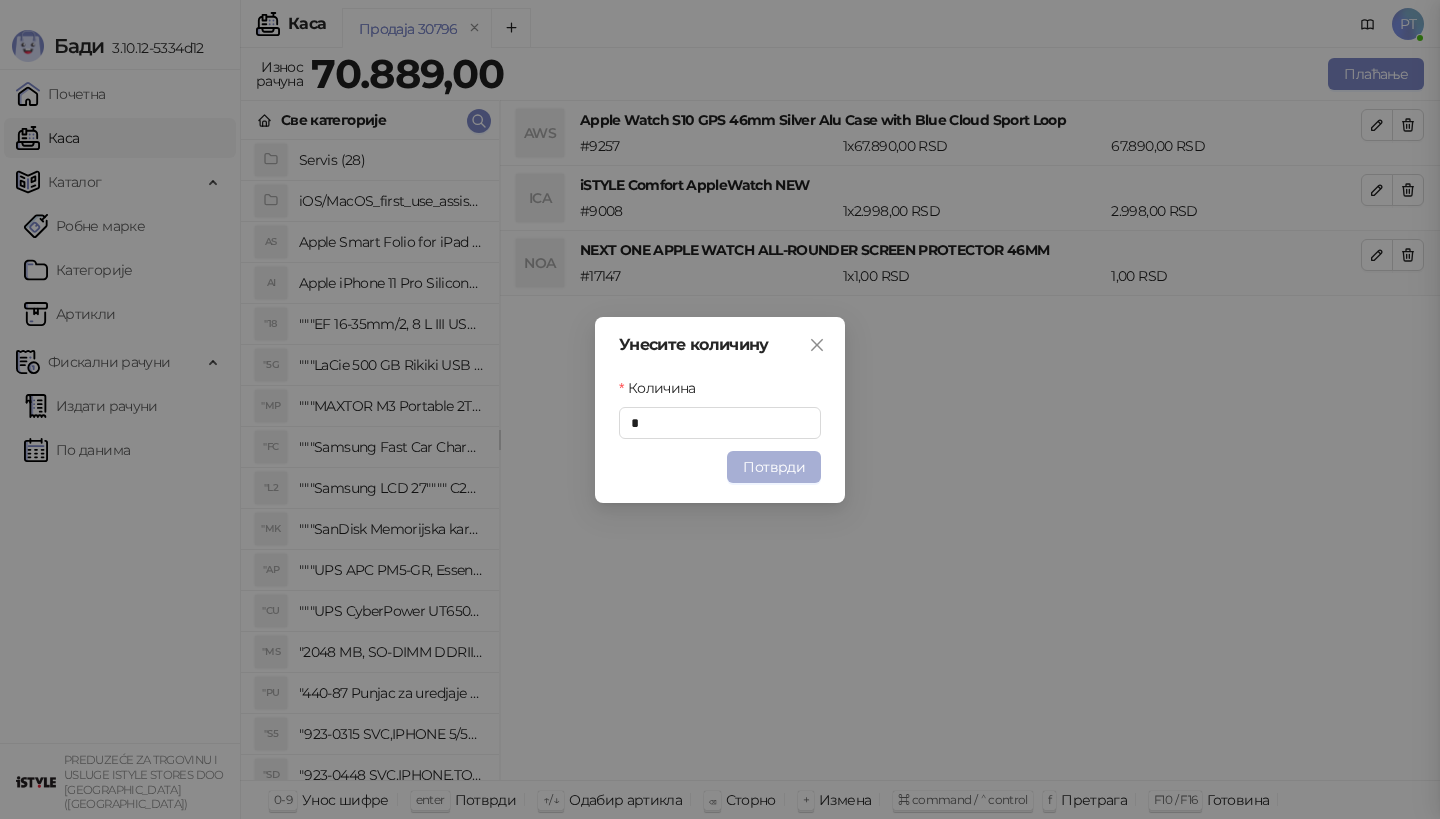 click on "Потврди" at bounding box center [774, 467] 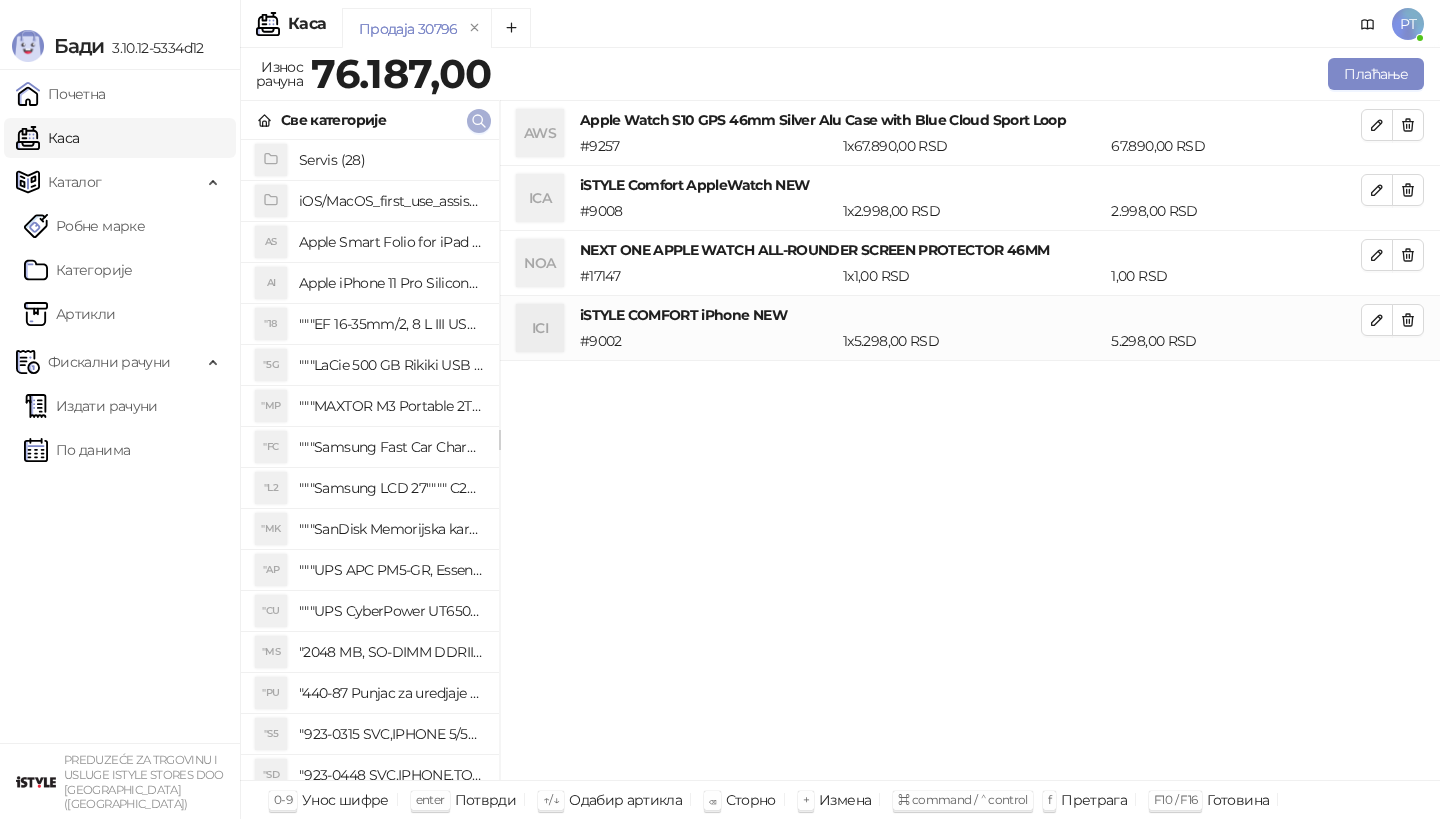click 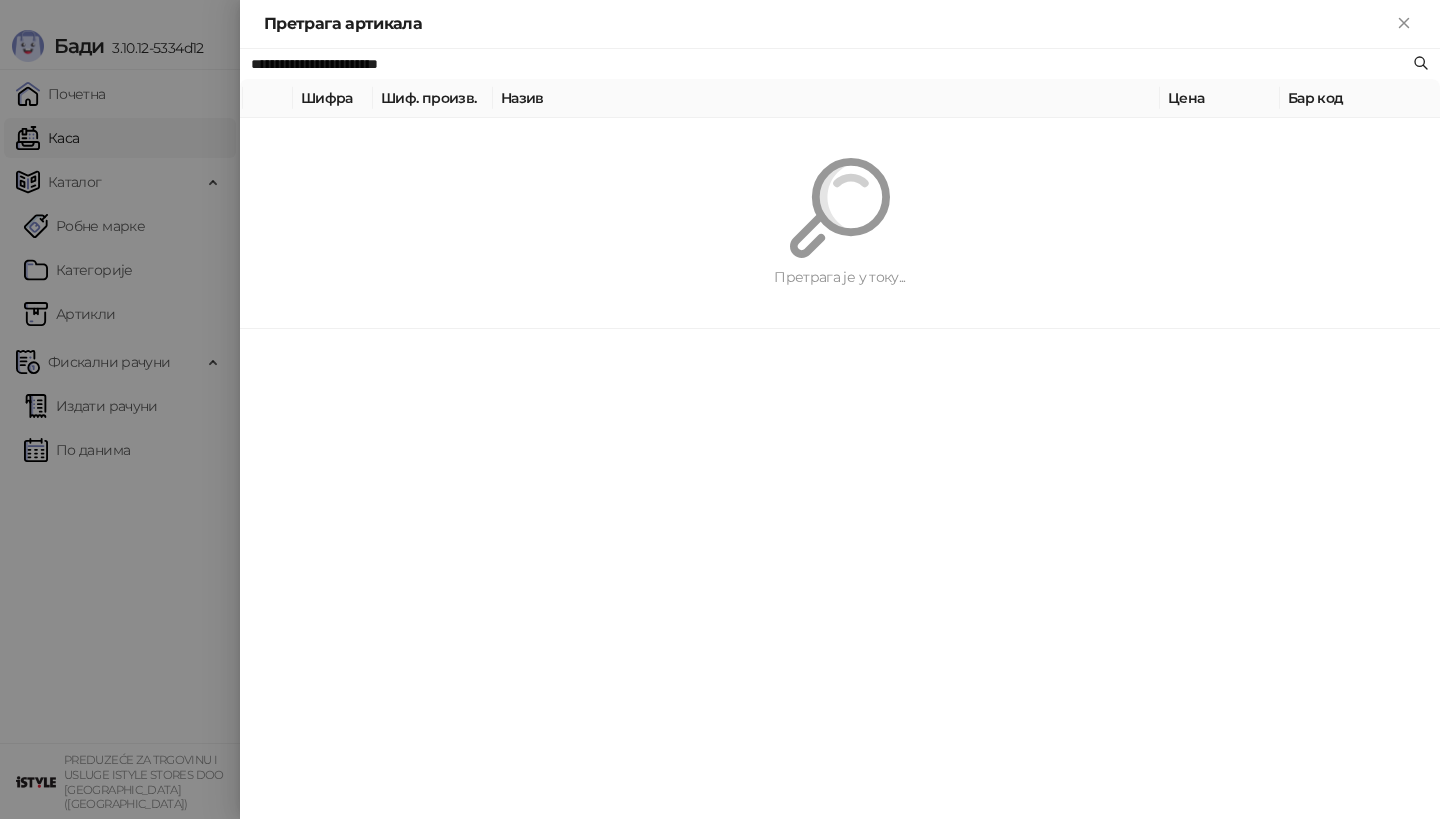 paste 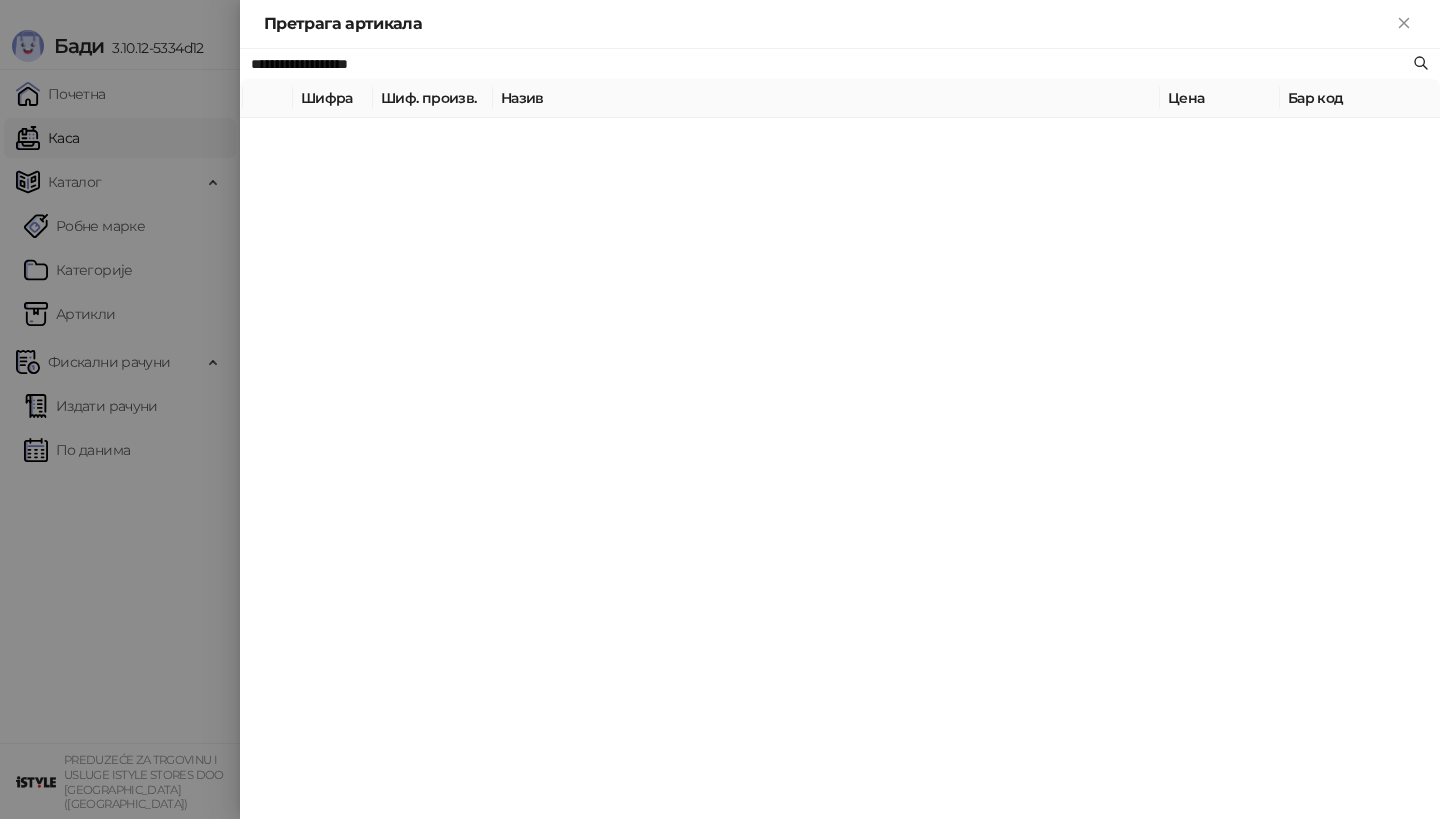 type on "**********" 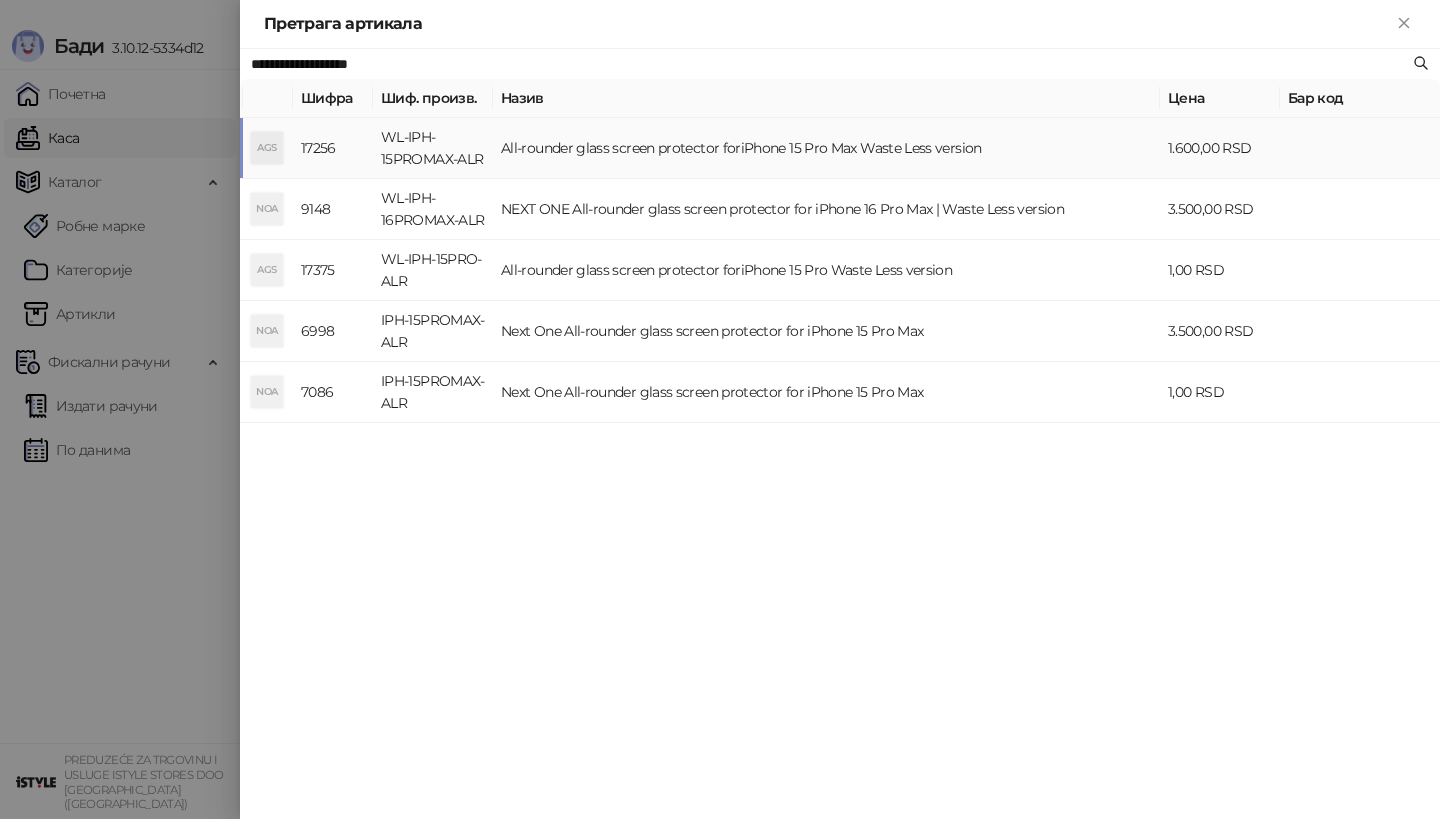 click on "WL-IPH-15PROMAX-ALR" at bounding box center (433, 148) 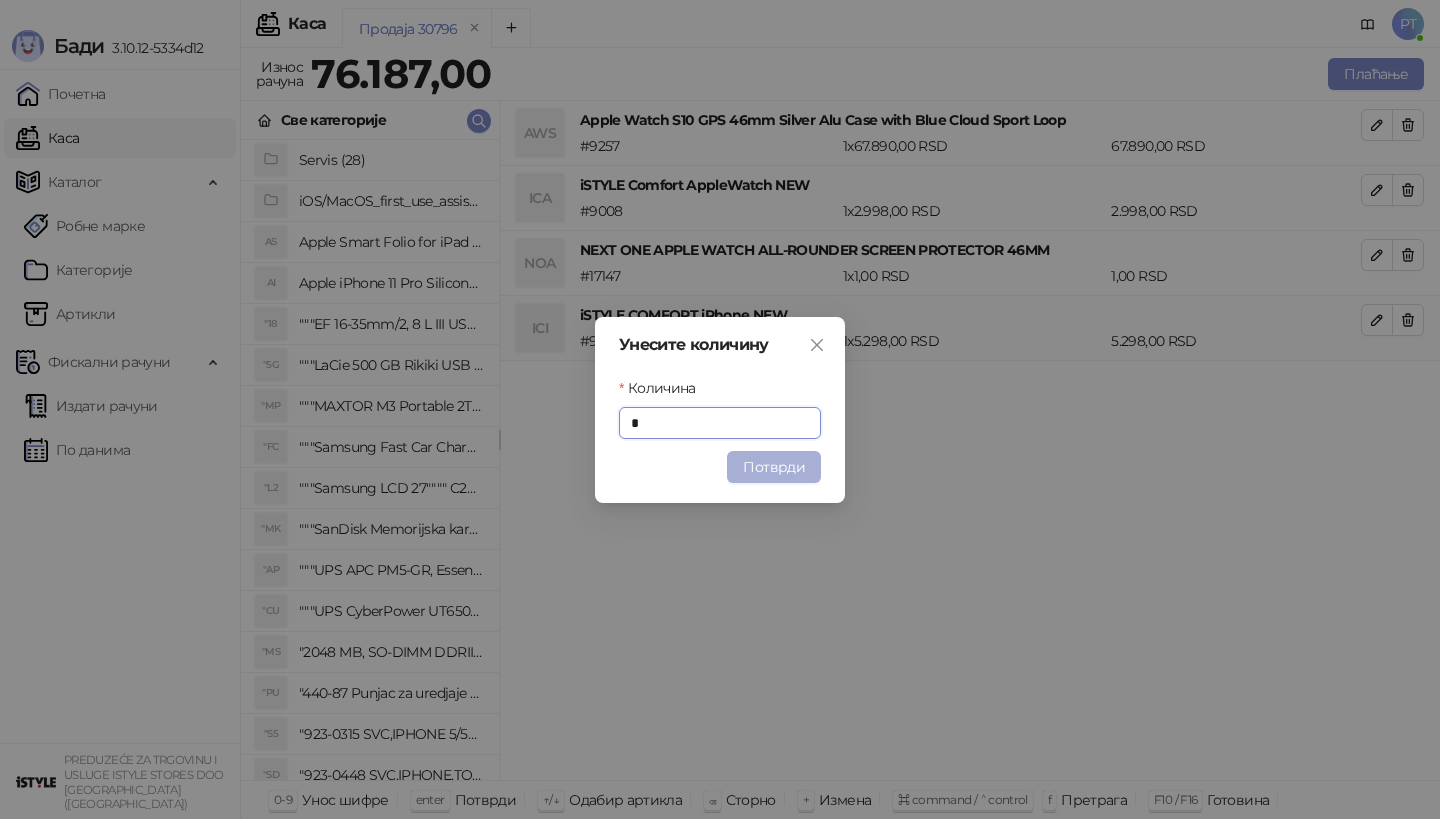 click on "Потврди" at bounding box center (774, 467) 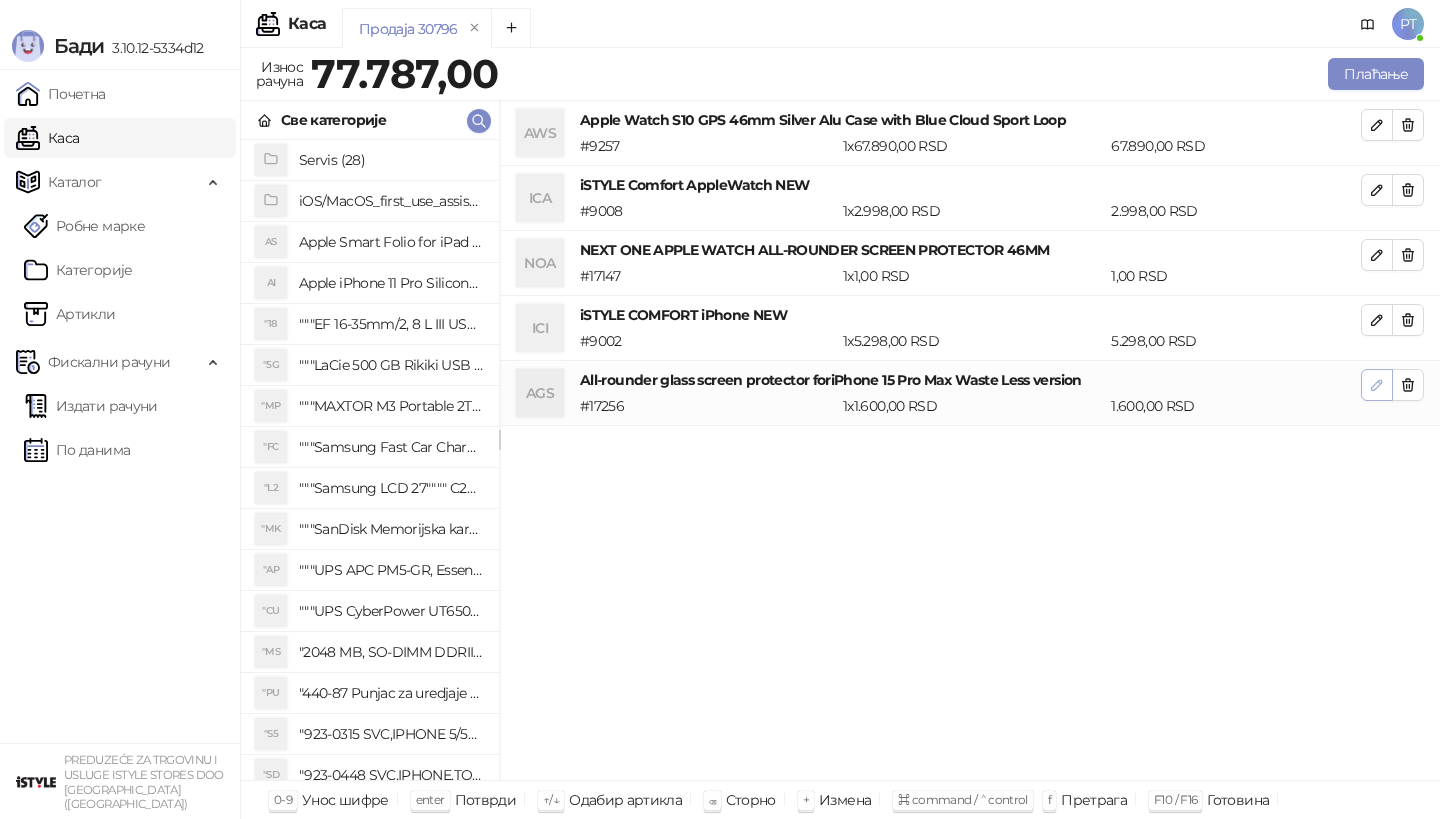 click 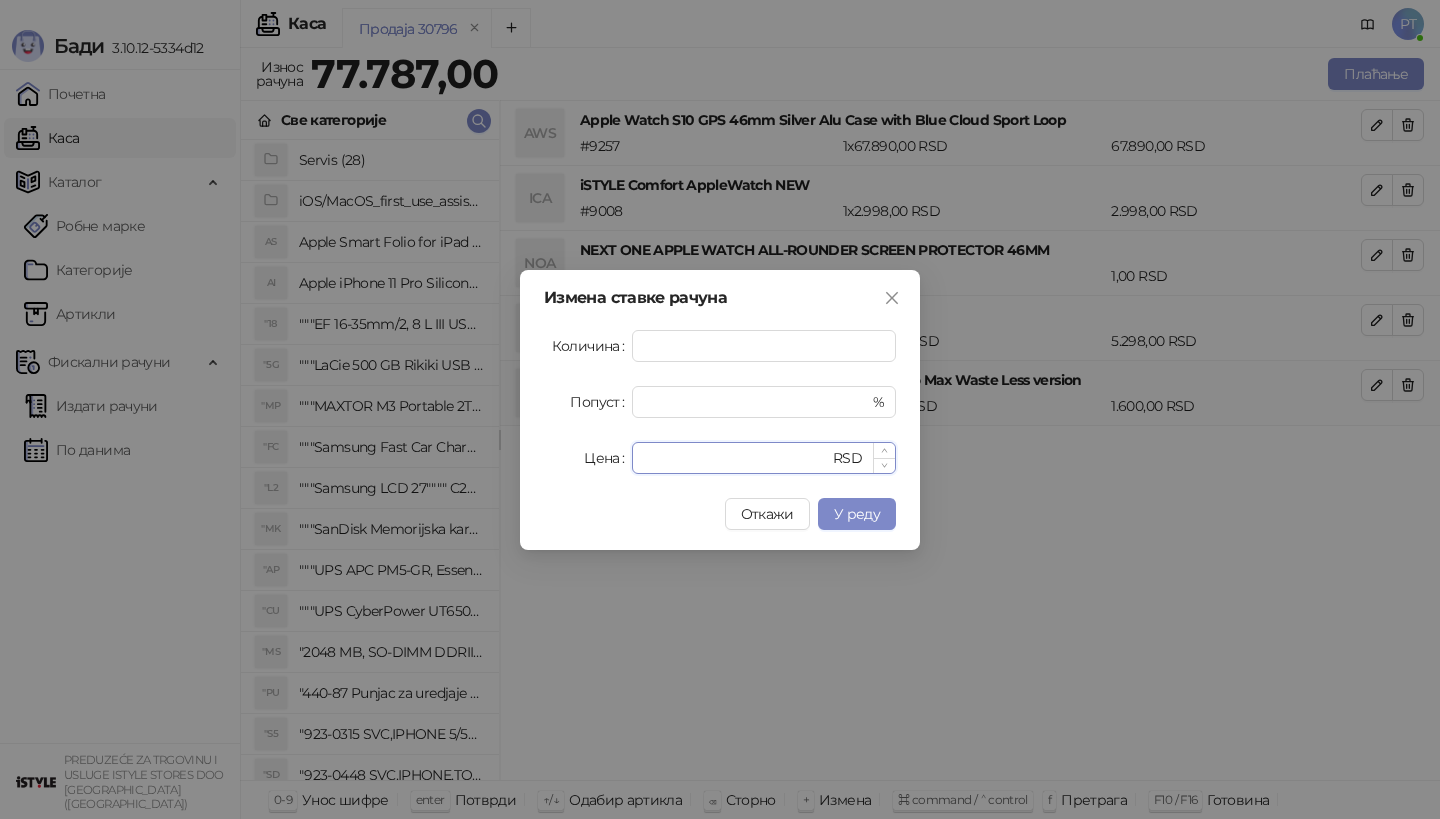 click on "****" at bounding box center [736, 458] 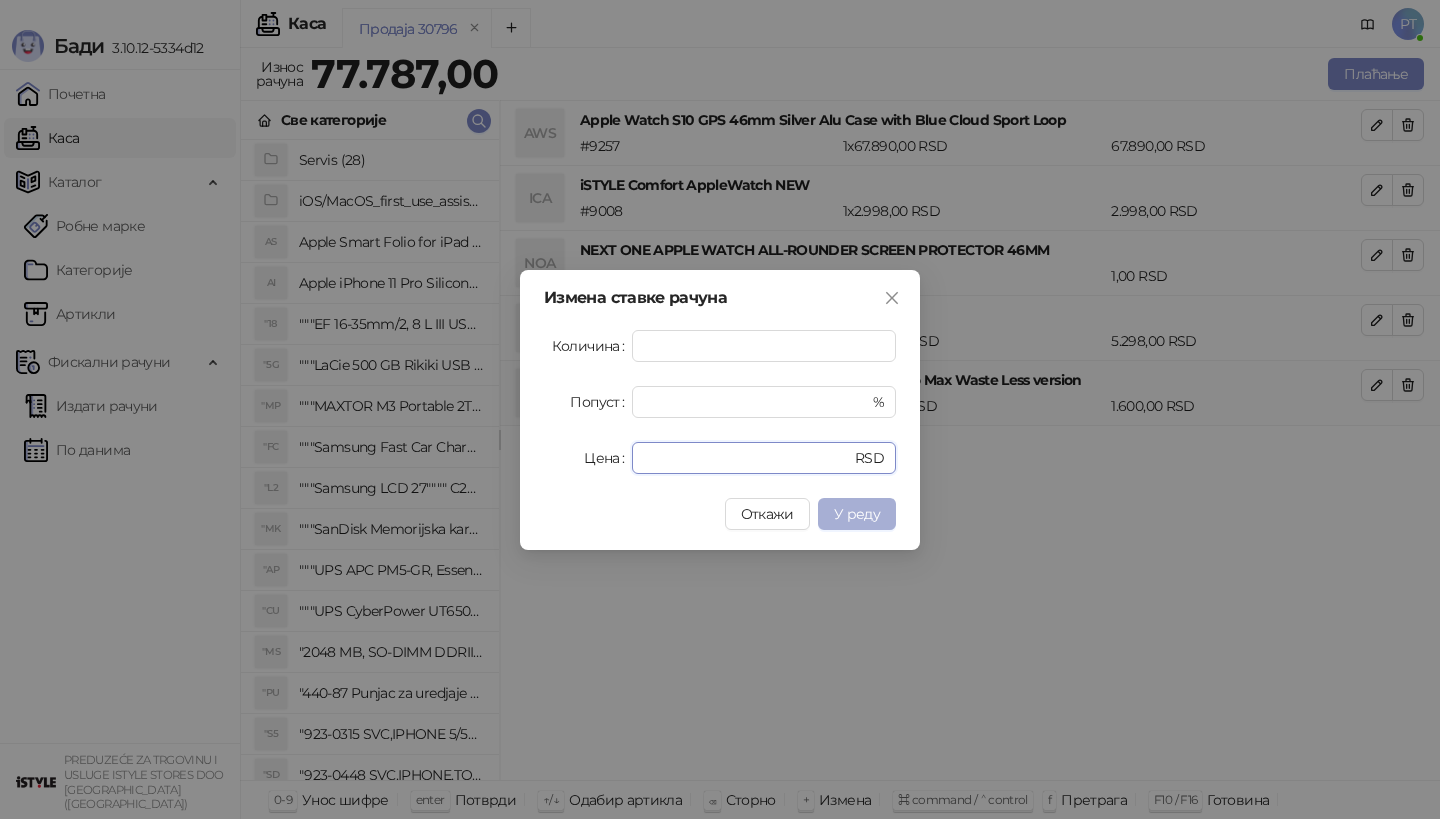 type on "*" 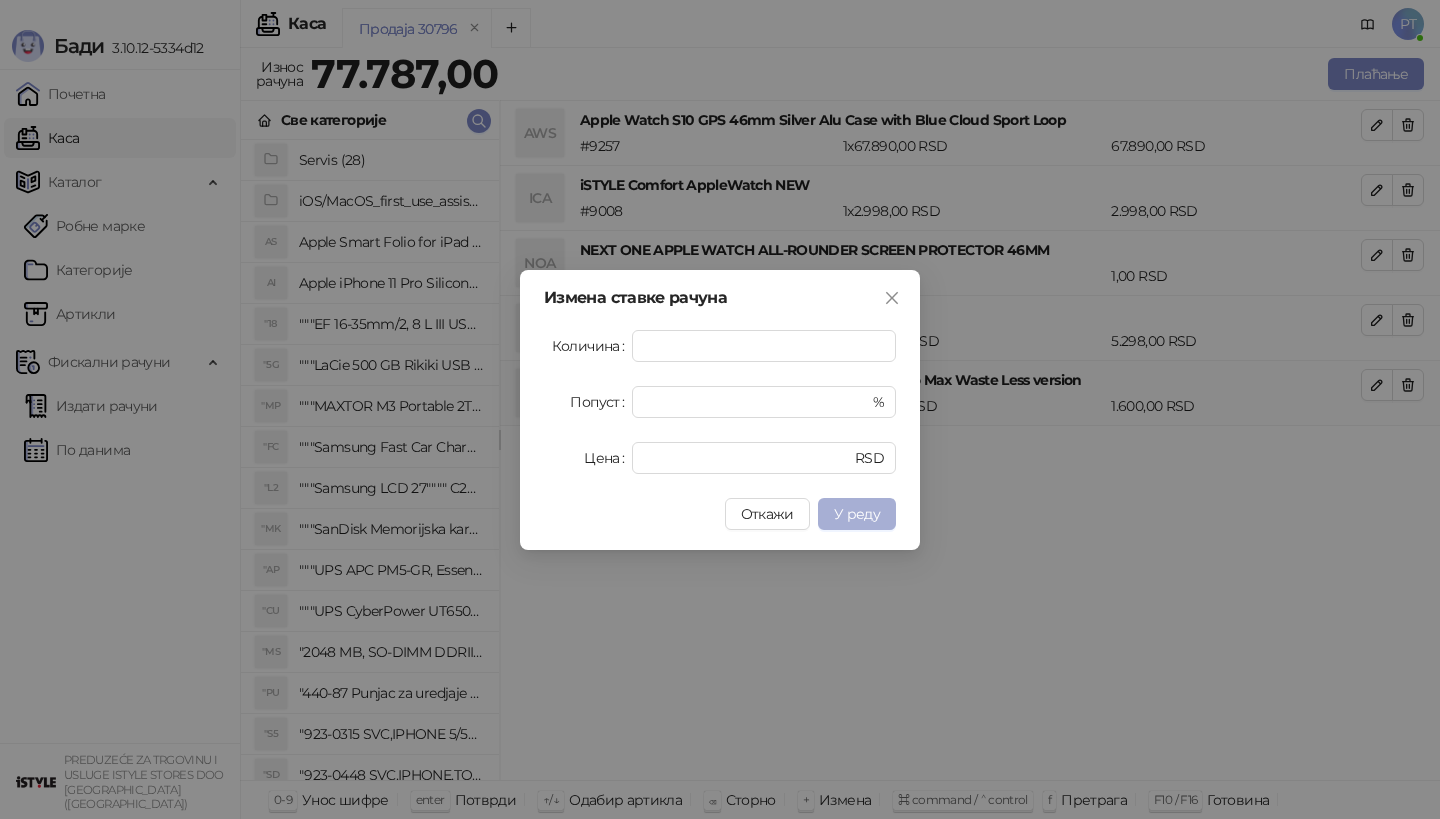 click on "У реду" at bounding box center (857, 514) 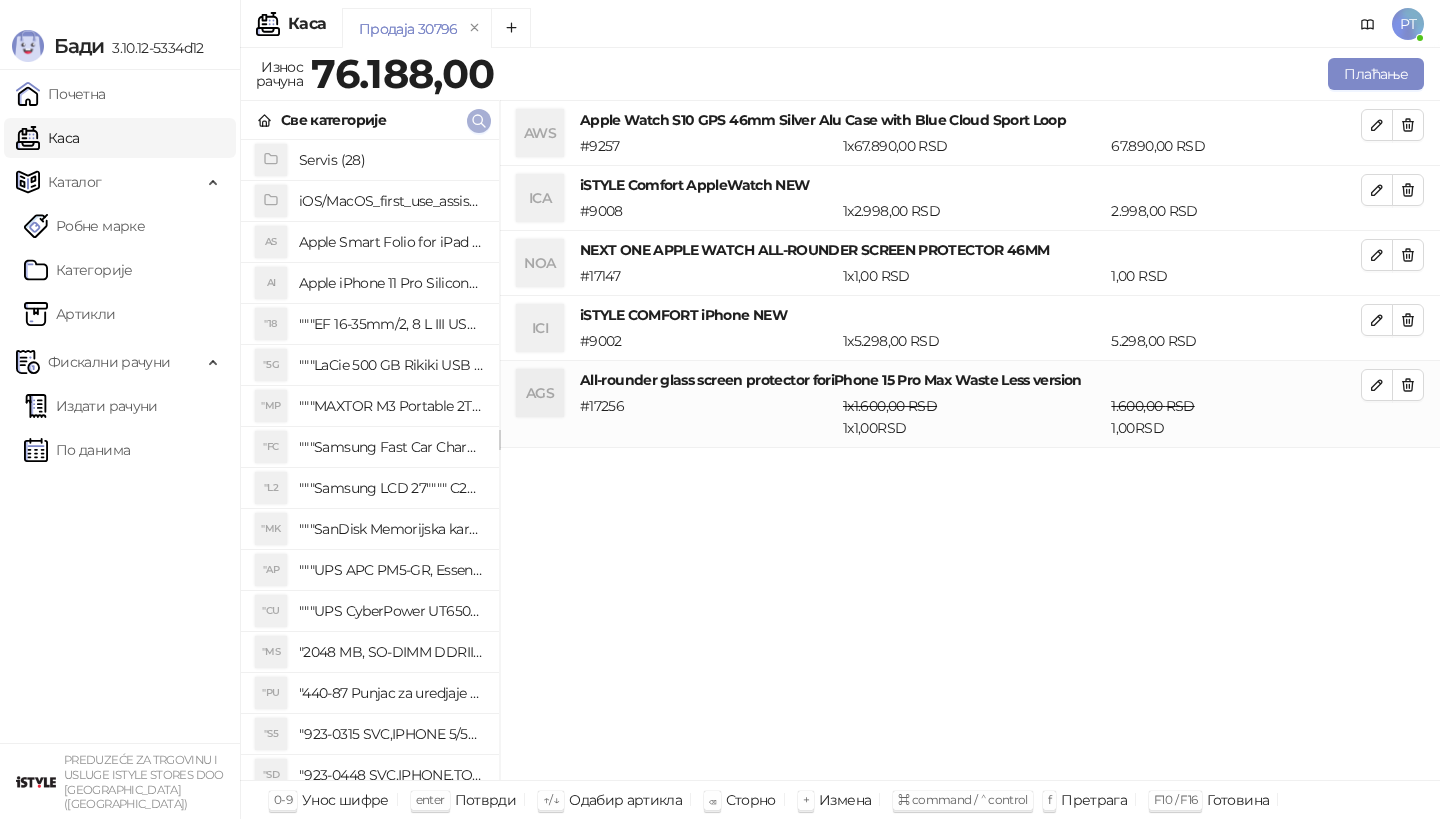 click 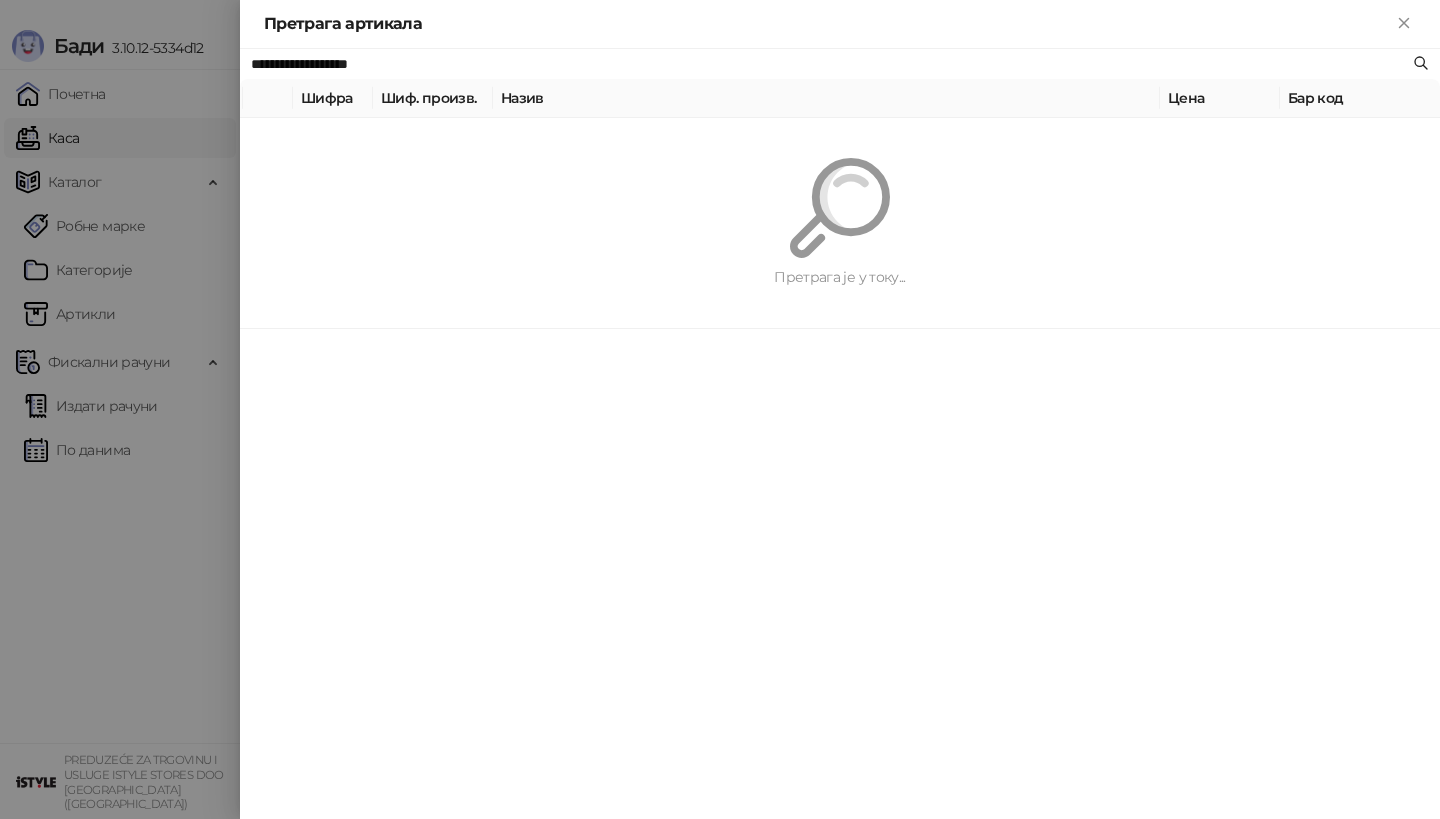 paste 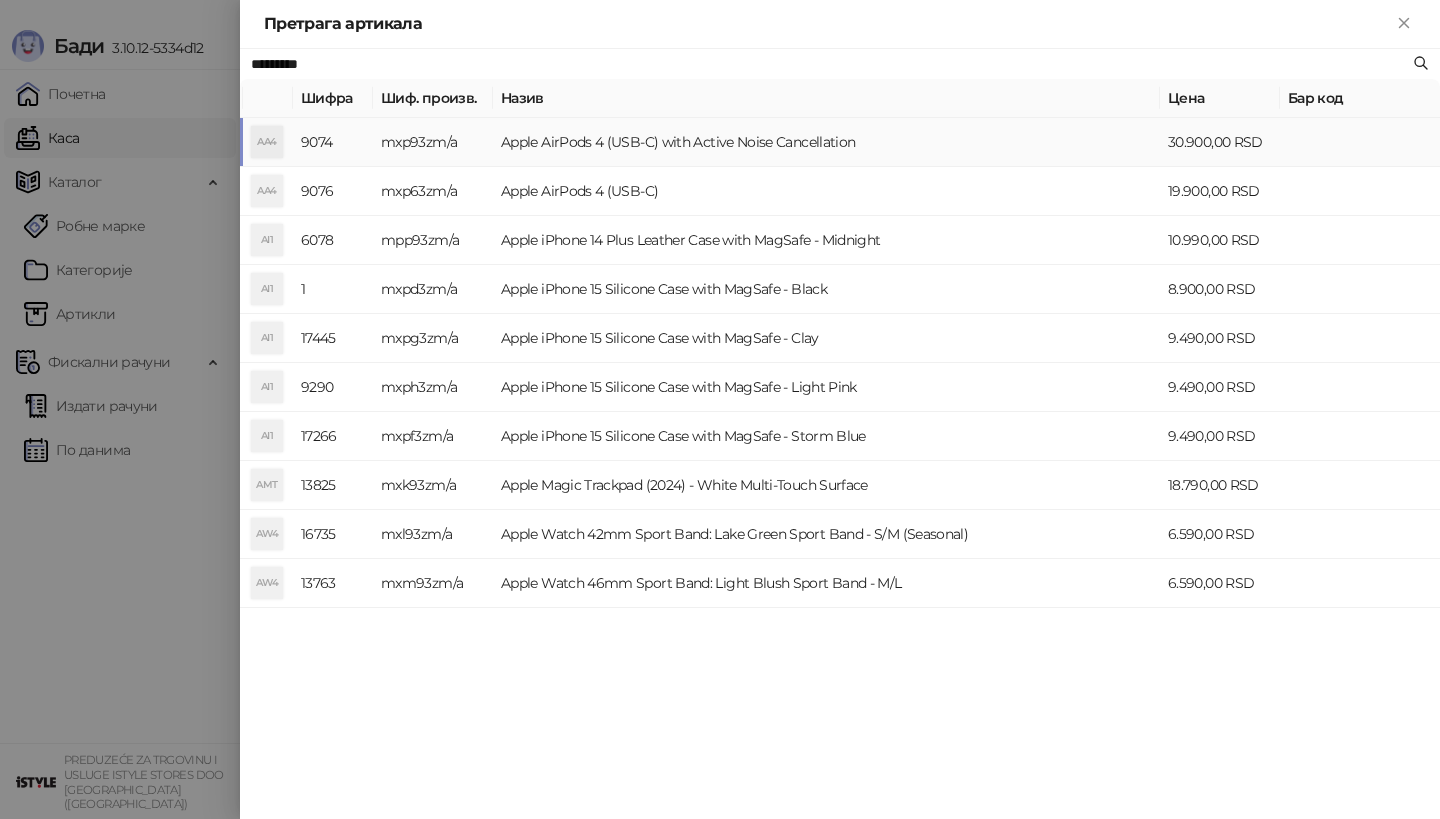 type on "*********" 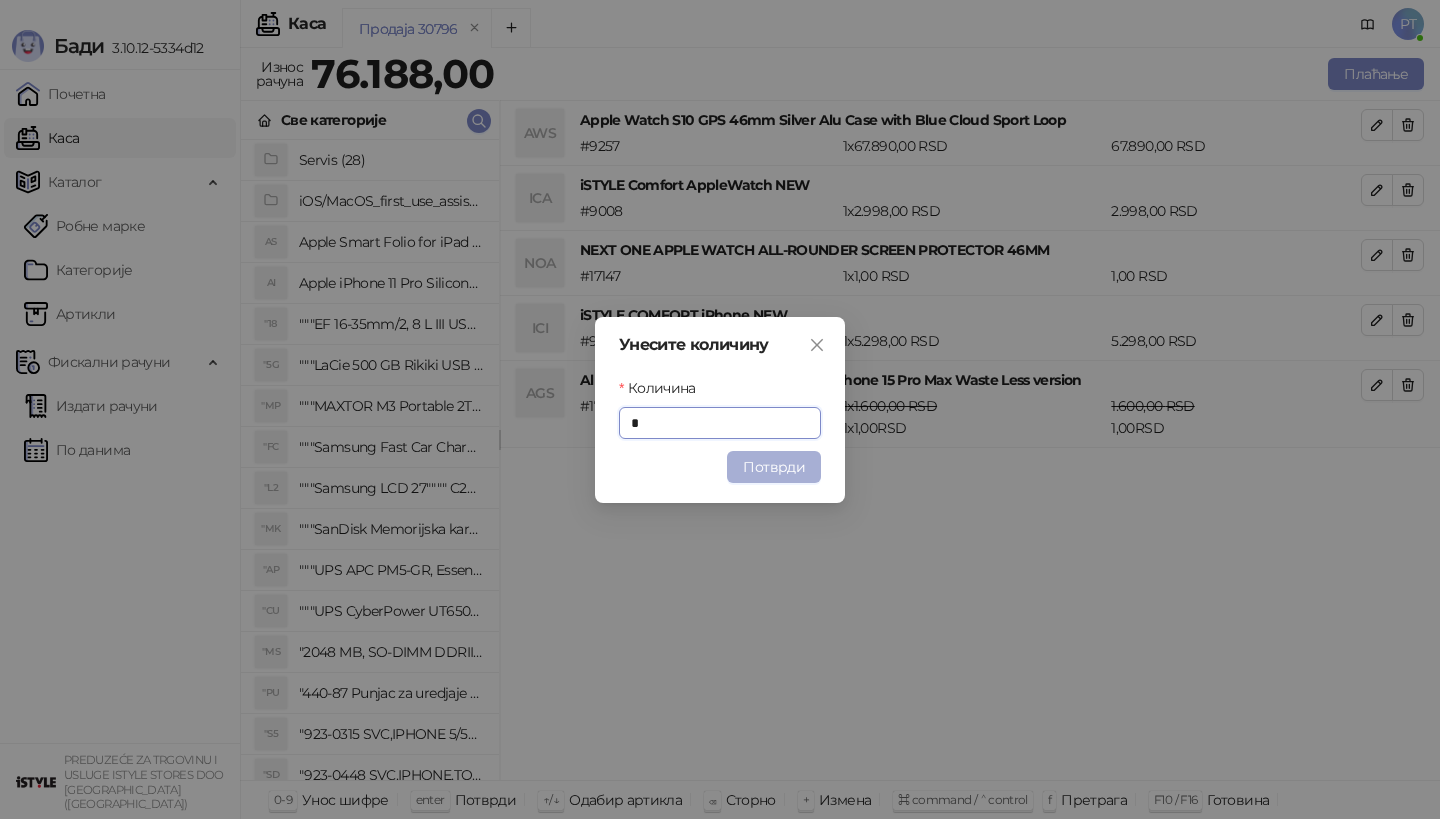 click on "Потврди" at bounding box center [774, 467] 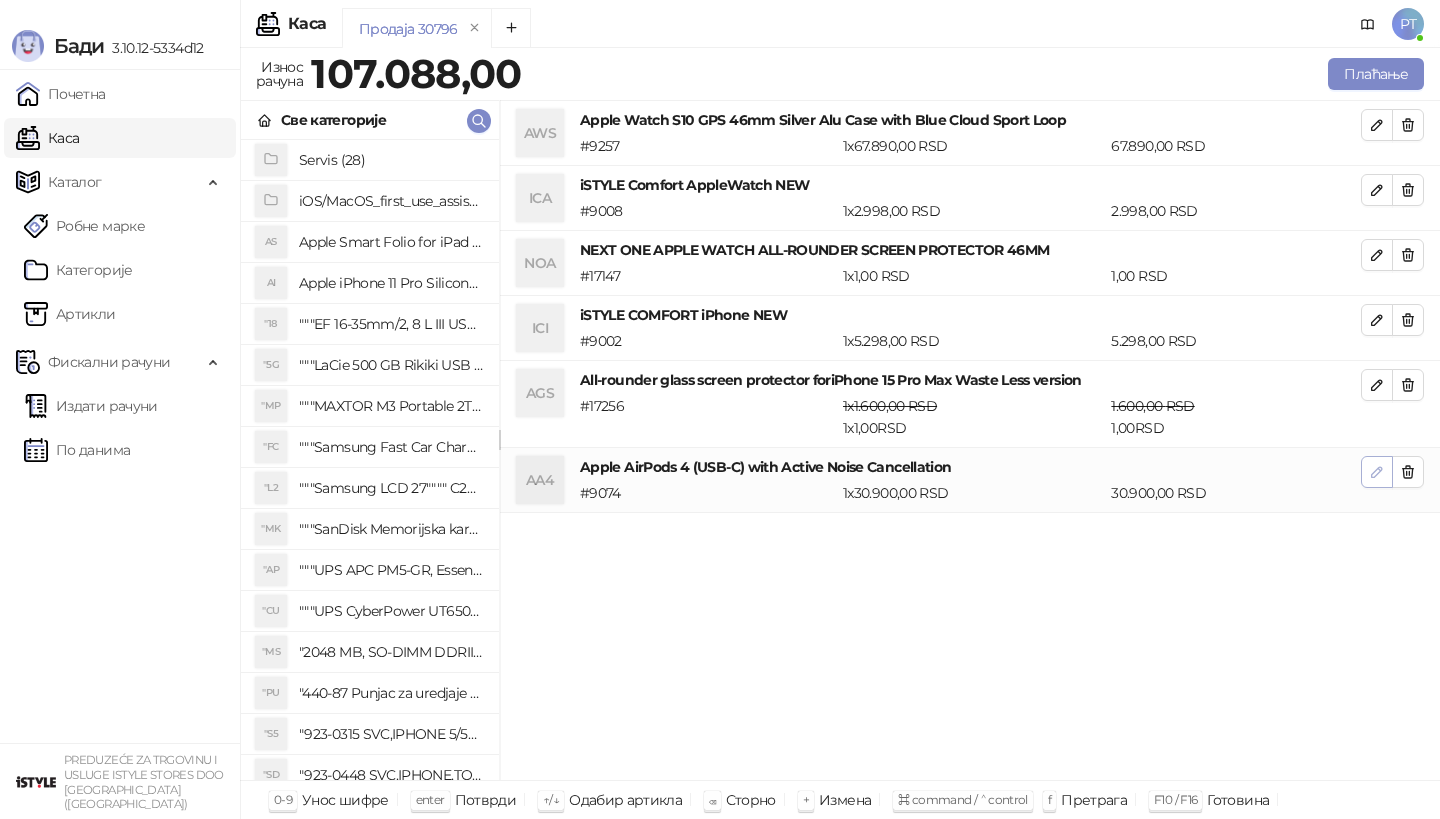 click 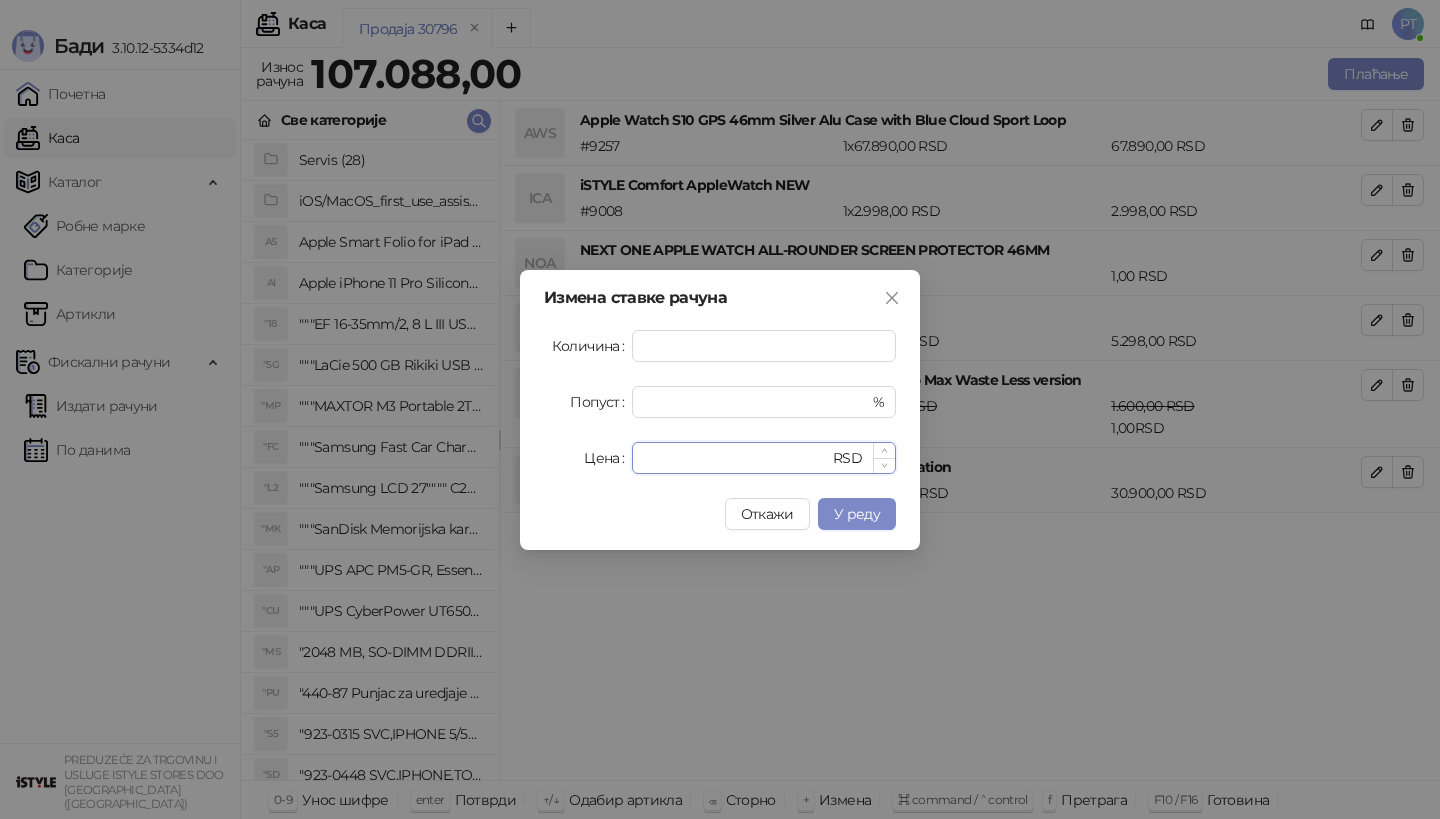 click on "*****" at bounding box center (736, 458) 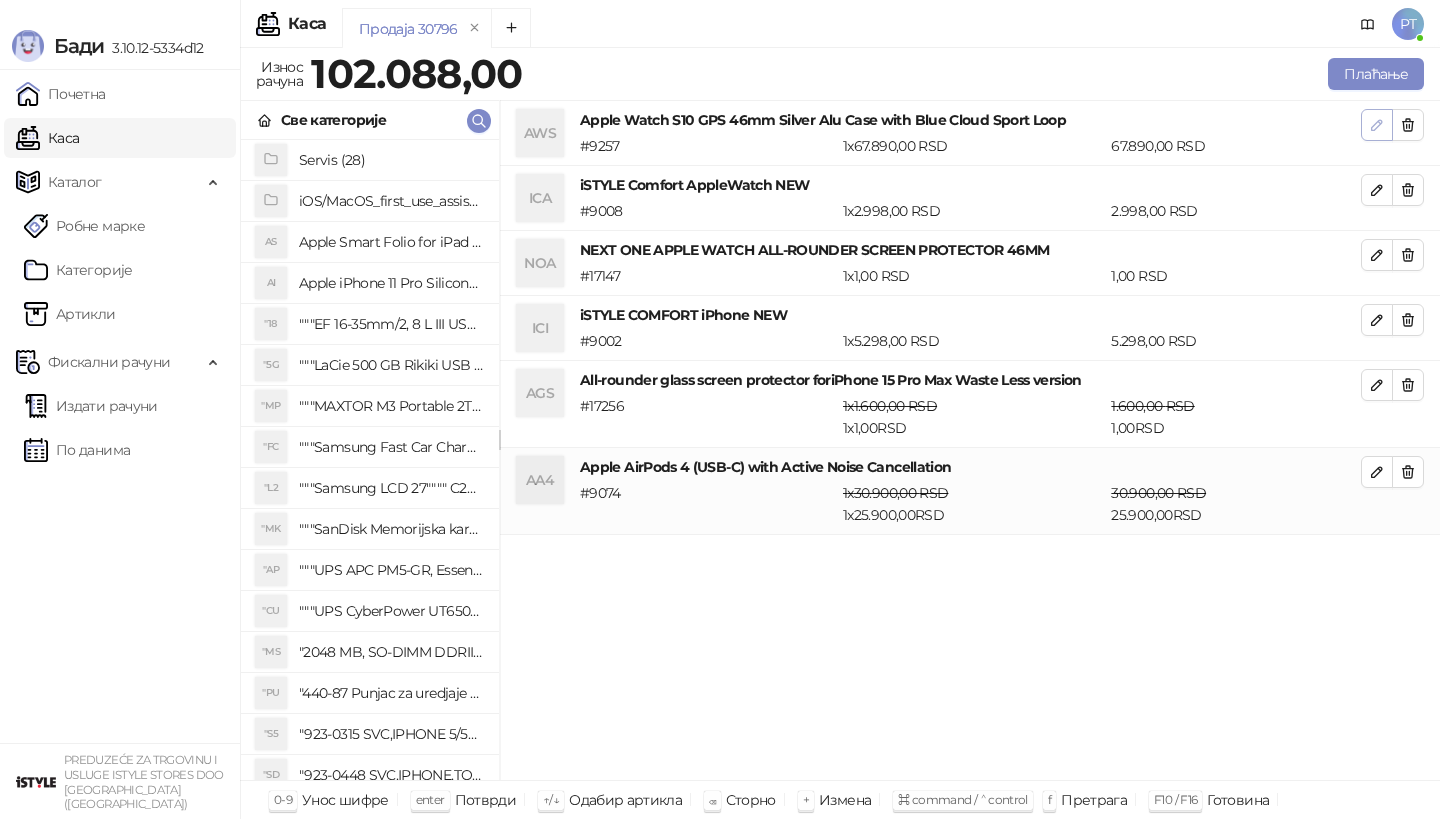 click 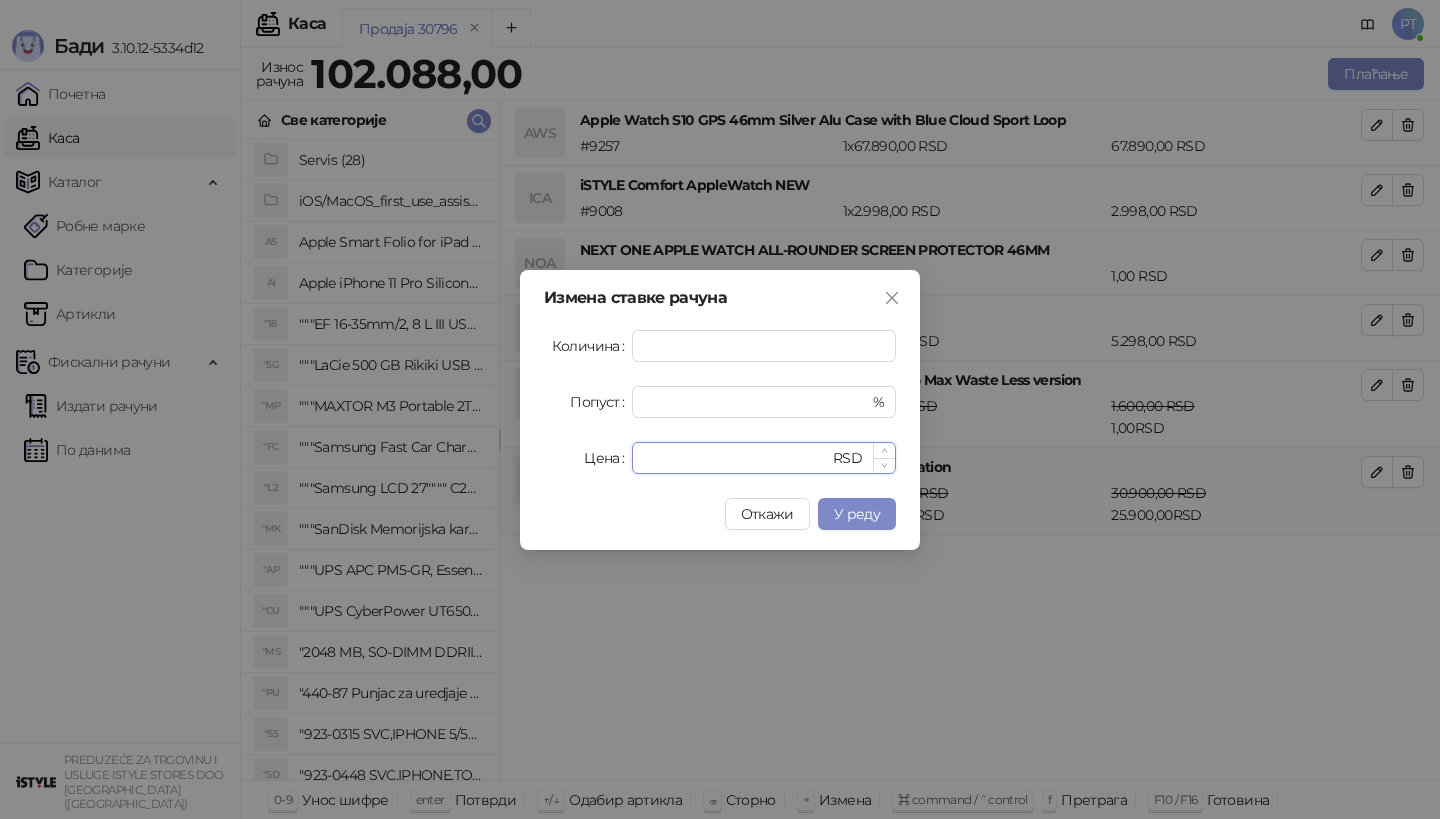 click on "*****" at bounding box center [736, 458] 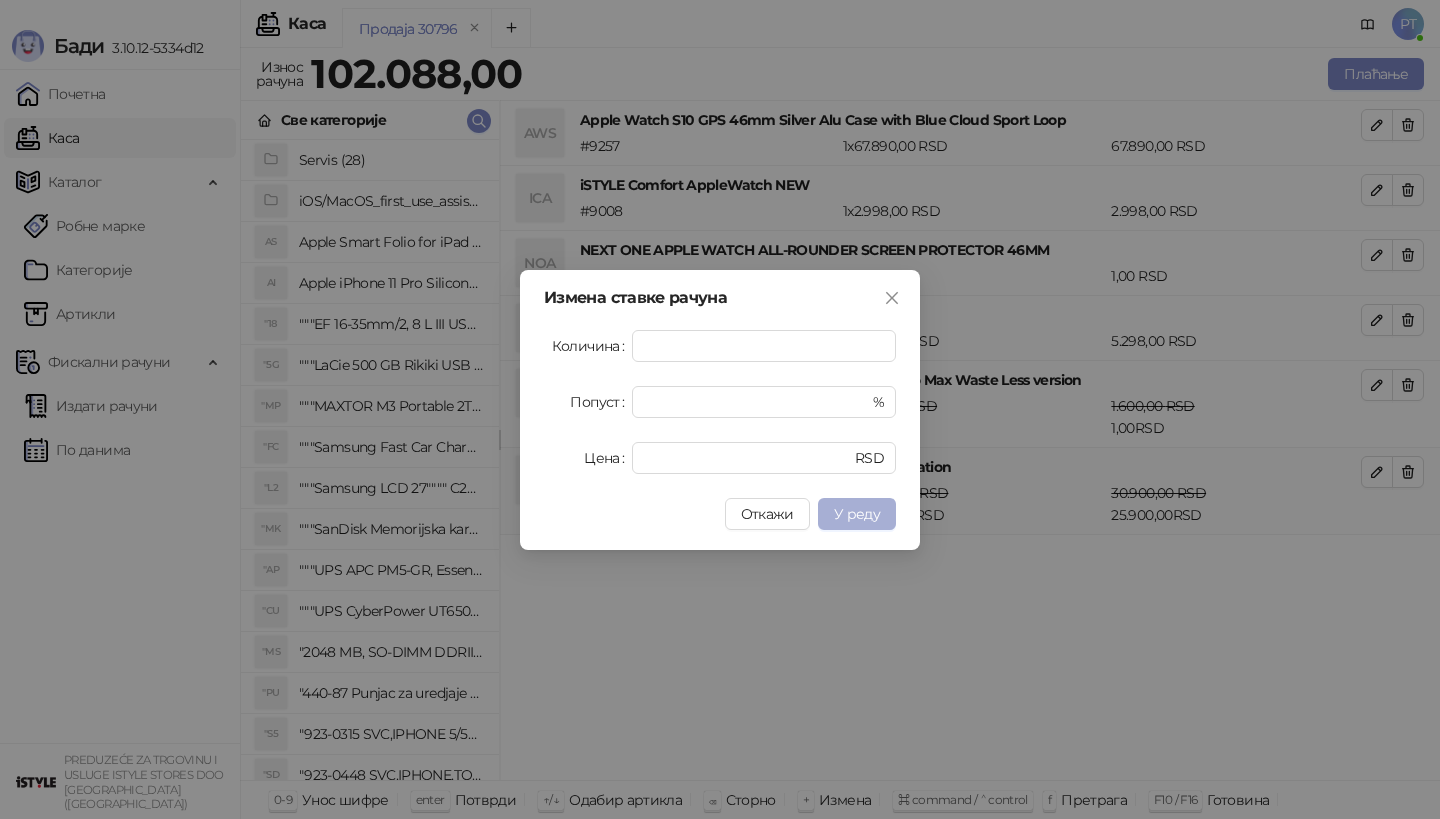 type on "*****" 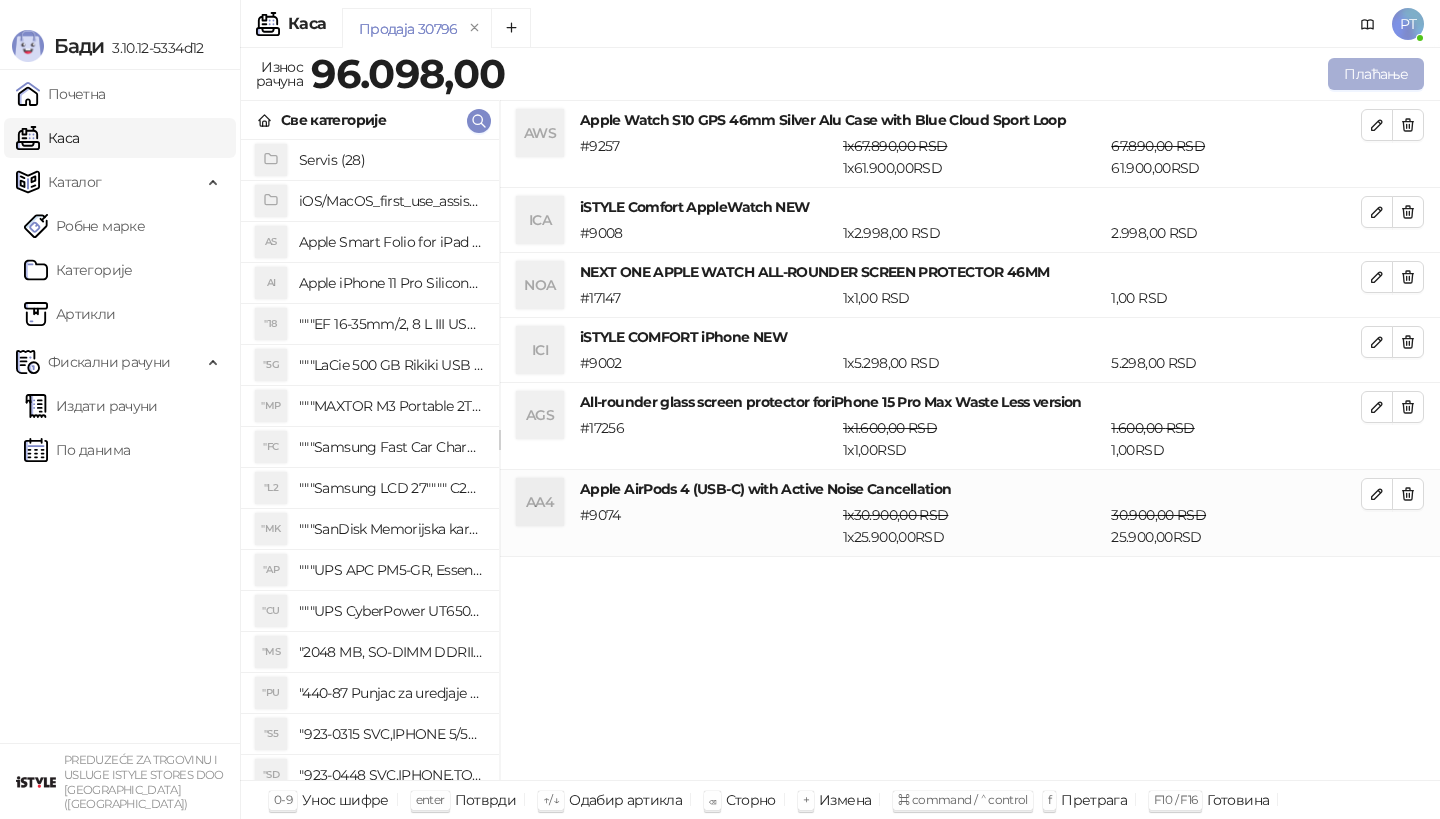 click on "Плаћање" at bounding box center [1376, 74] 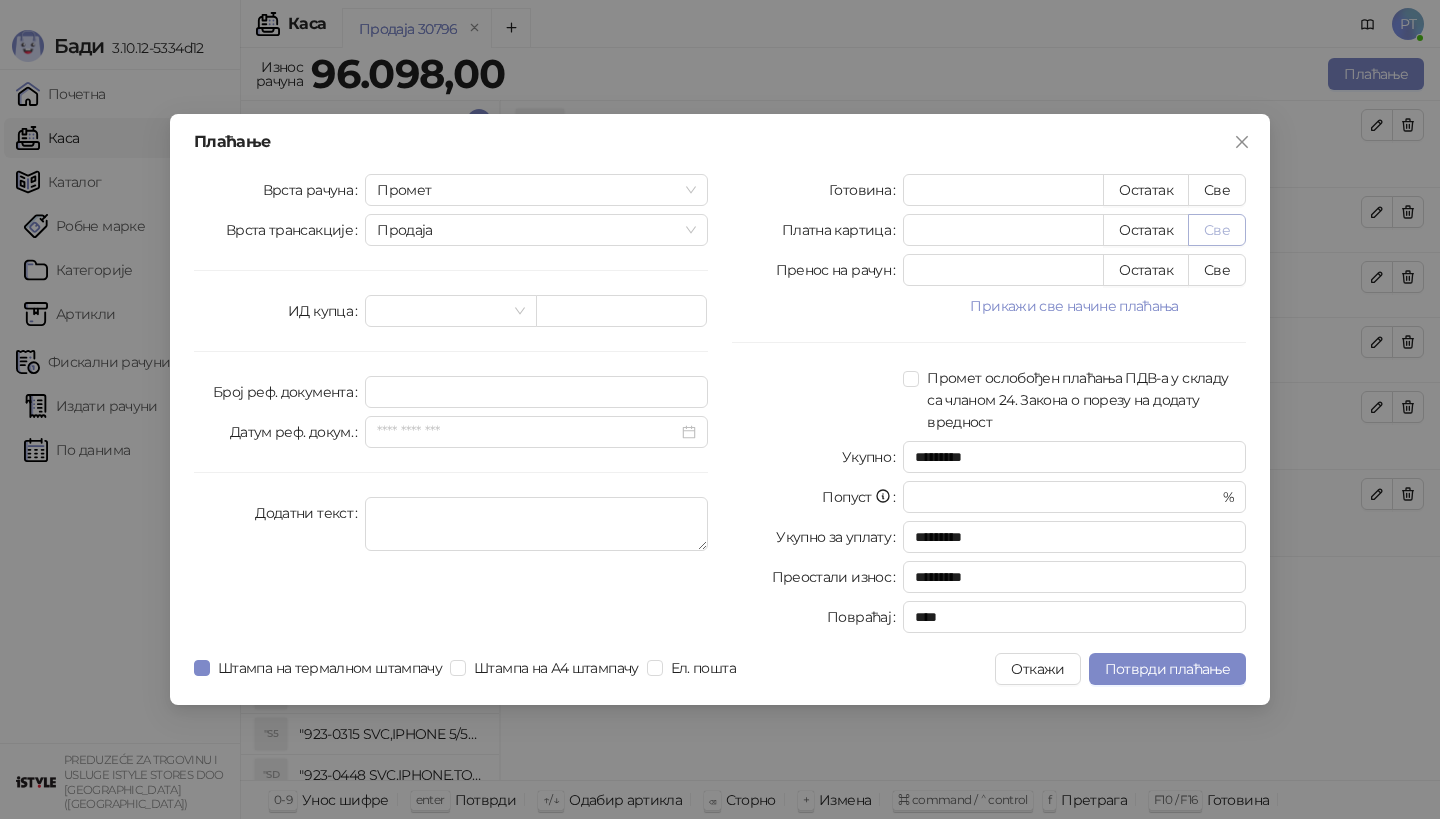 click on "Све" at bounding box center (1217, 230) 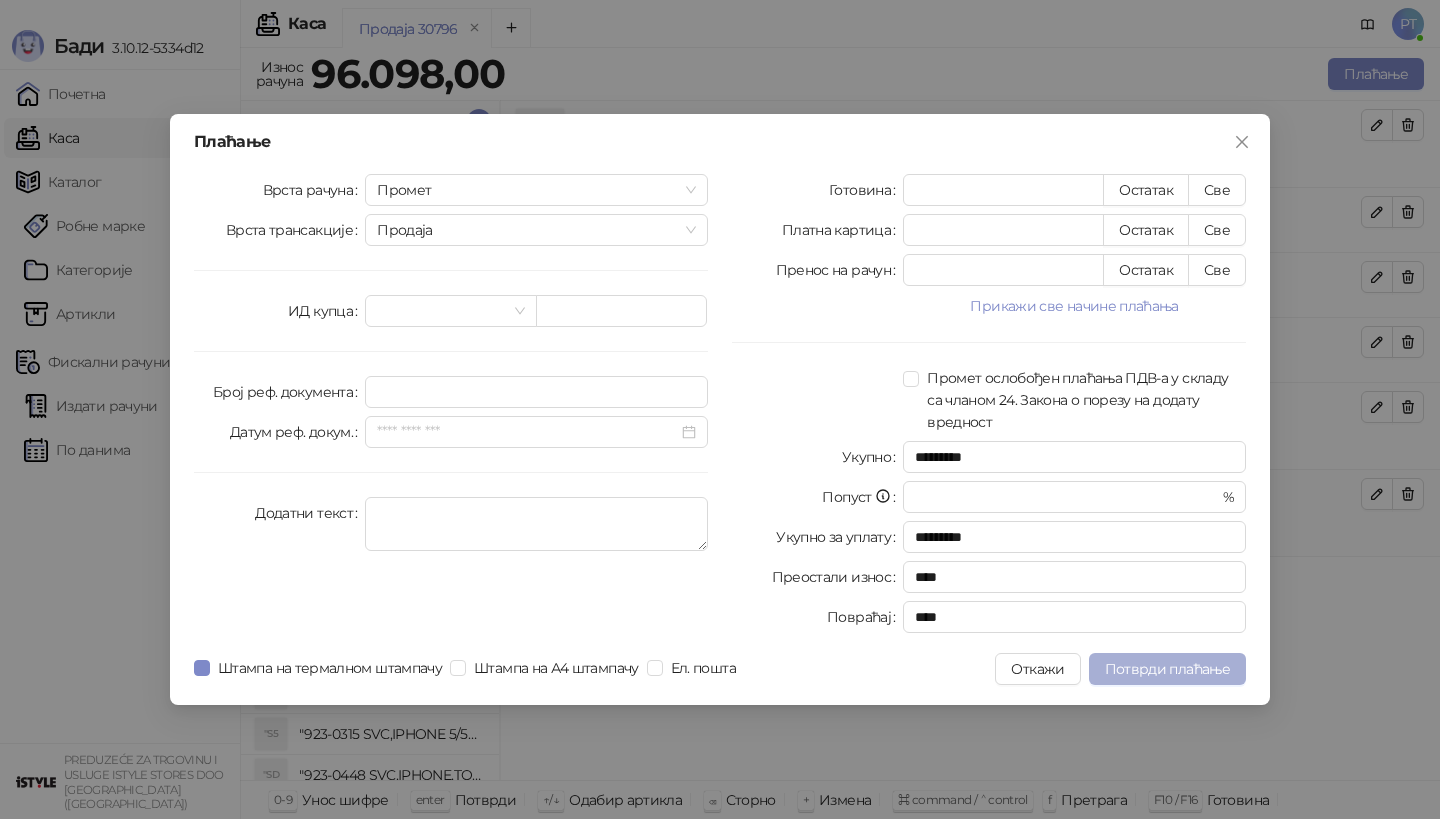 click on "Потврди плаћање" at bounding box center (1167, 669) 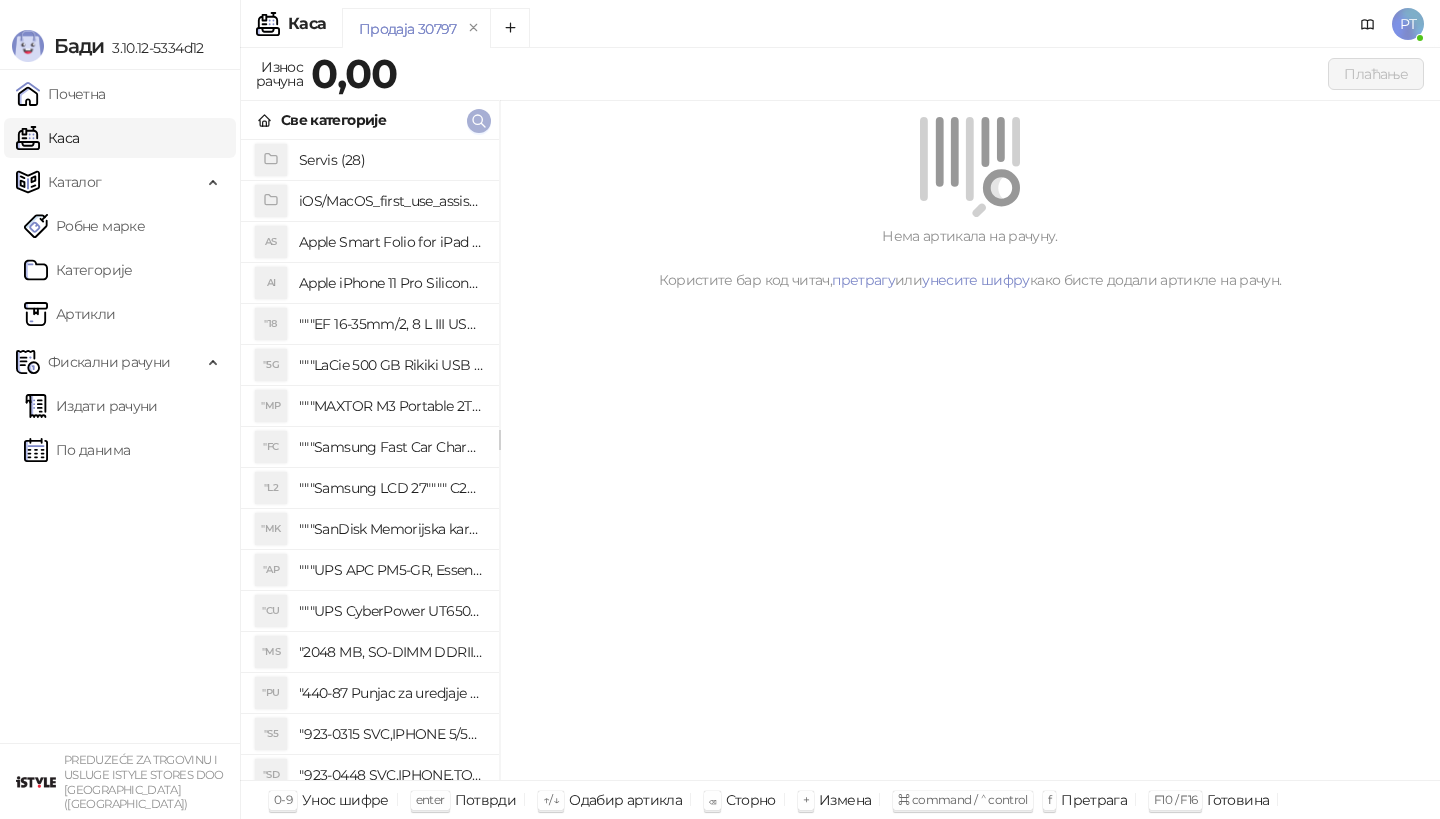 type 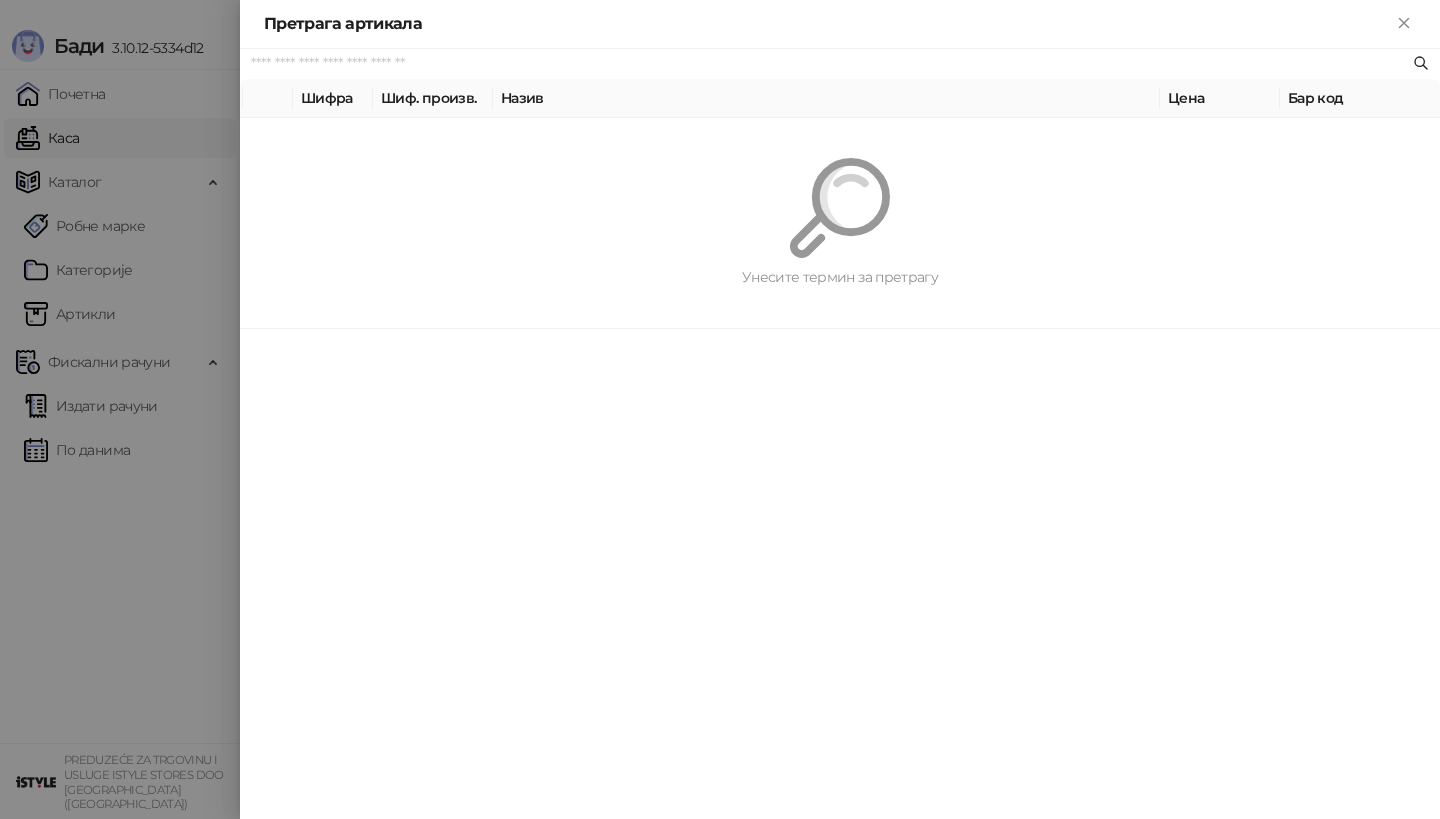 paste on "**********" 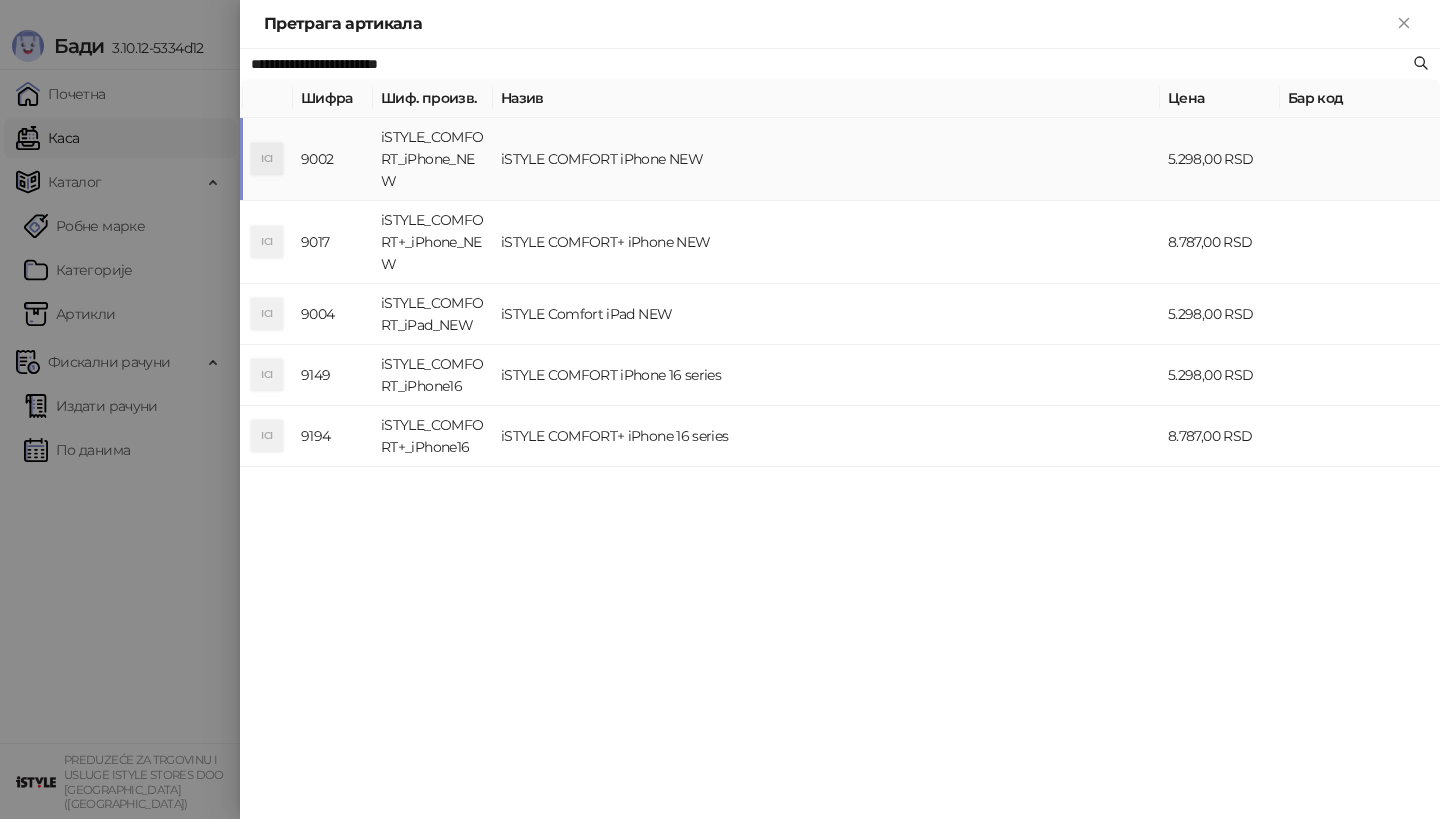 click on "iSTYLE COMFORT iPhone NEW" at bounding box center [826, 159] 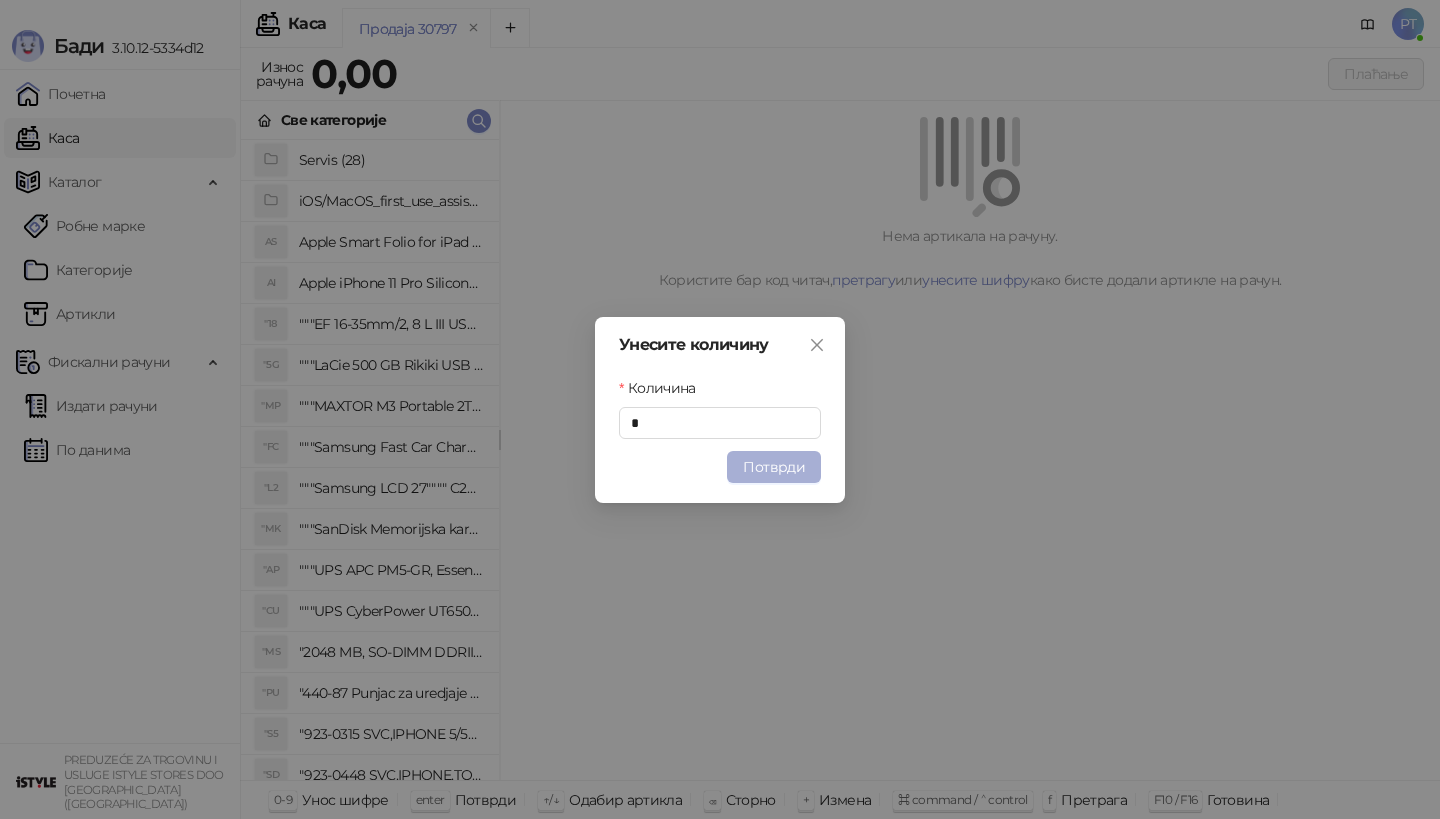 click on "Потврди" at bounding box center (774, 467) 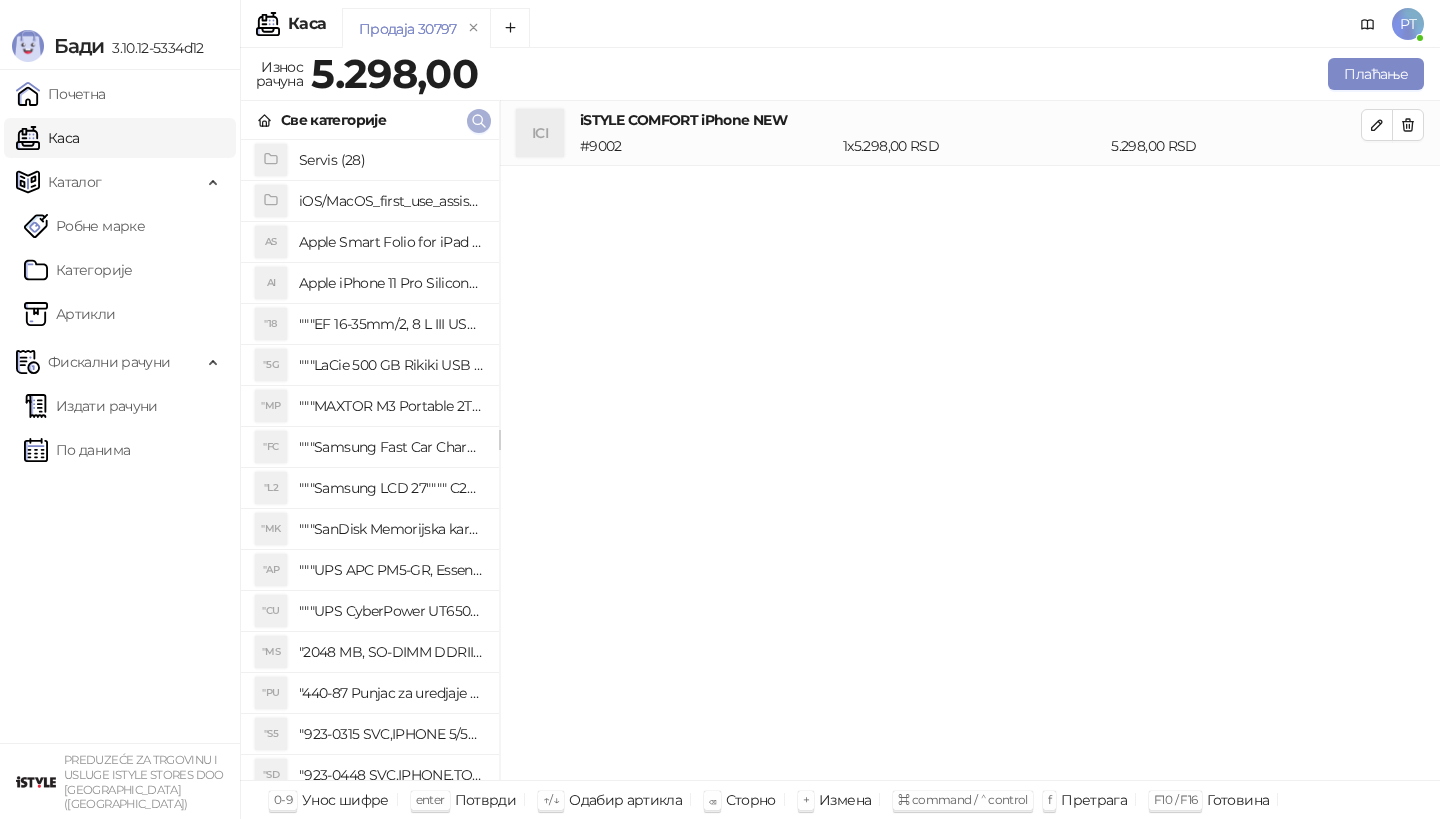 click 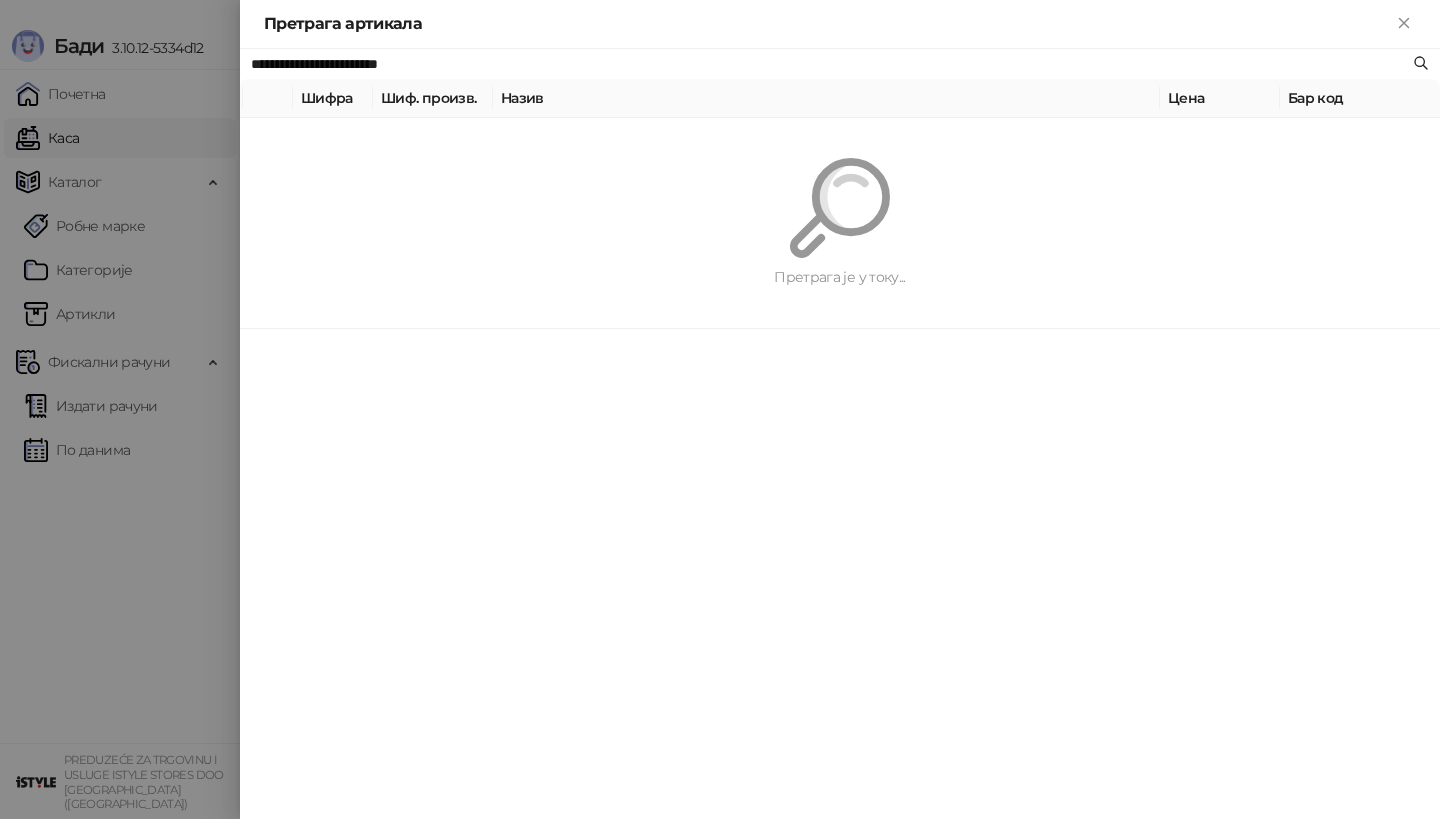 paste 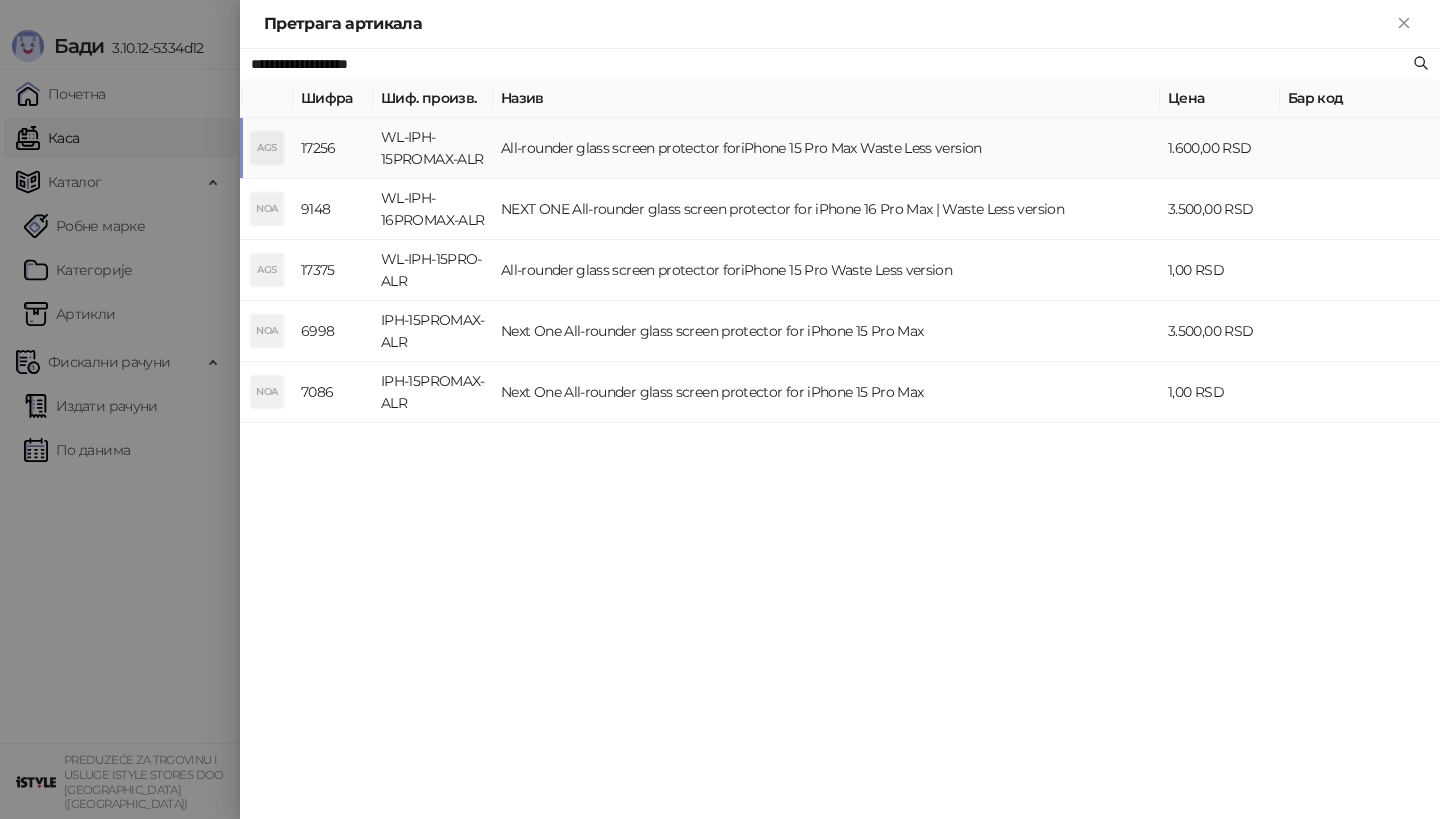 type on "**********" 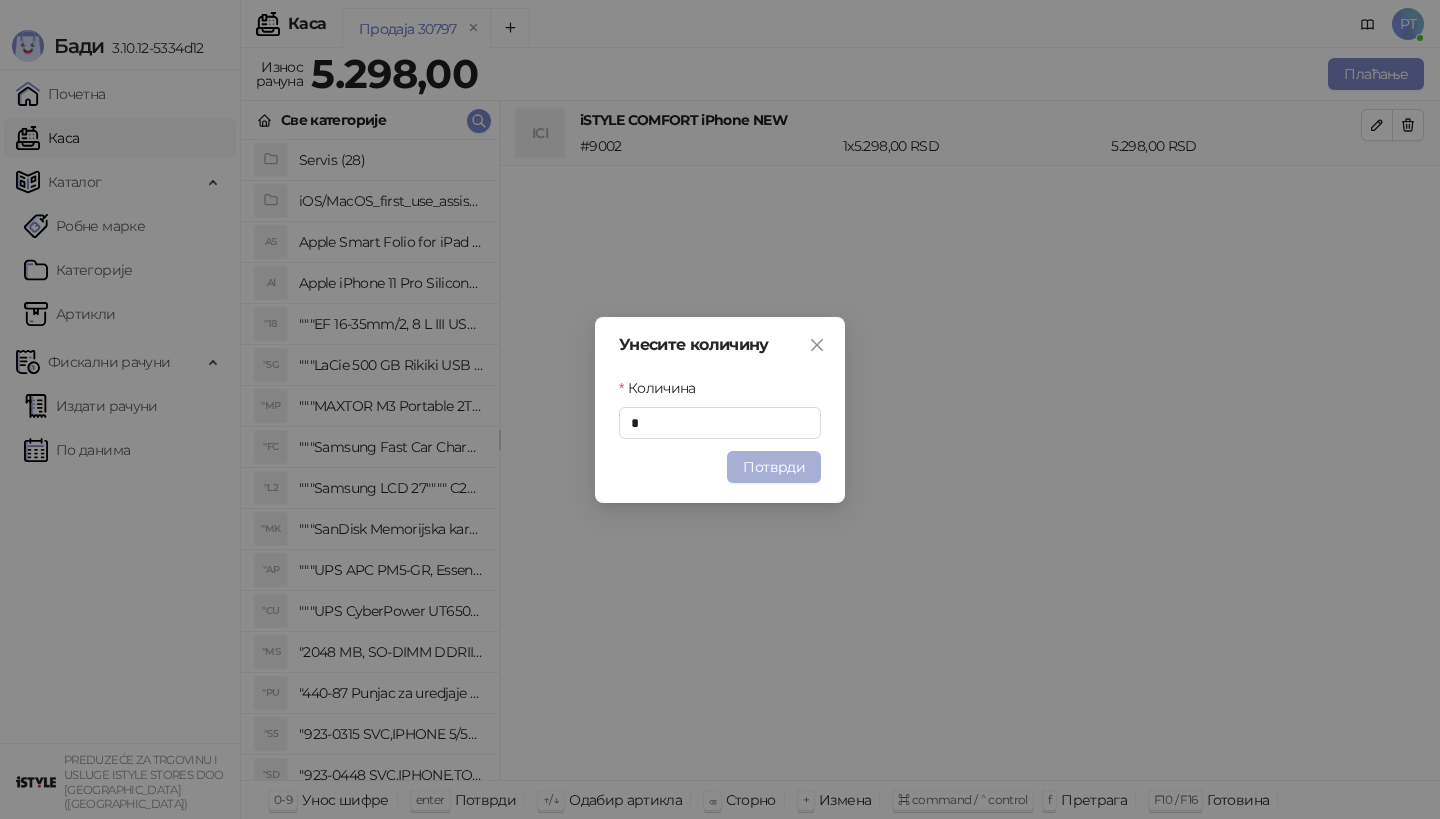 click on "Потврди" at bounding box center [774, 467] 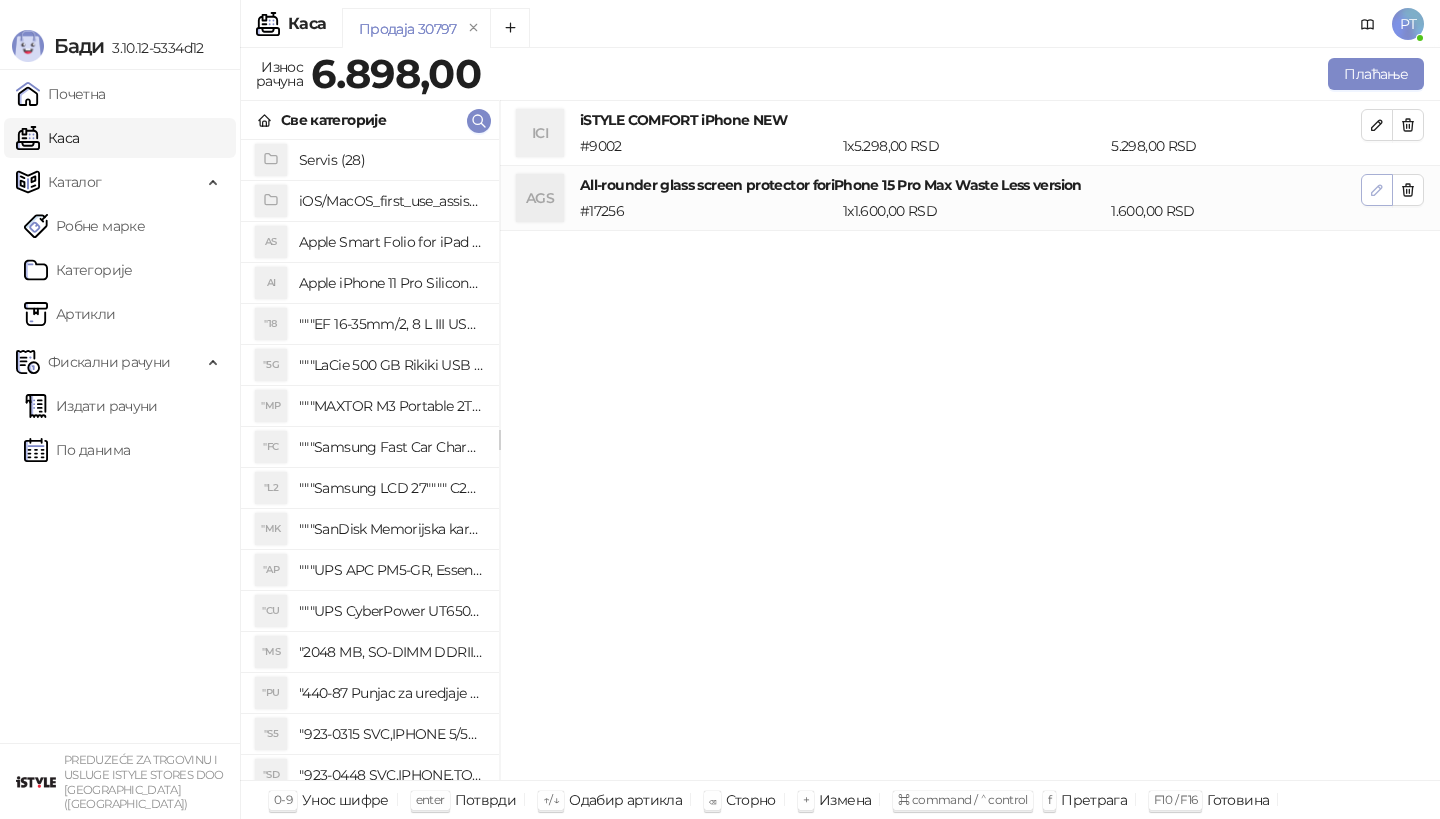 click 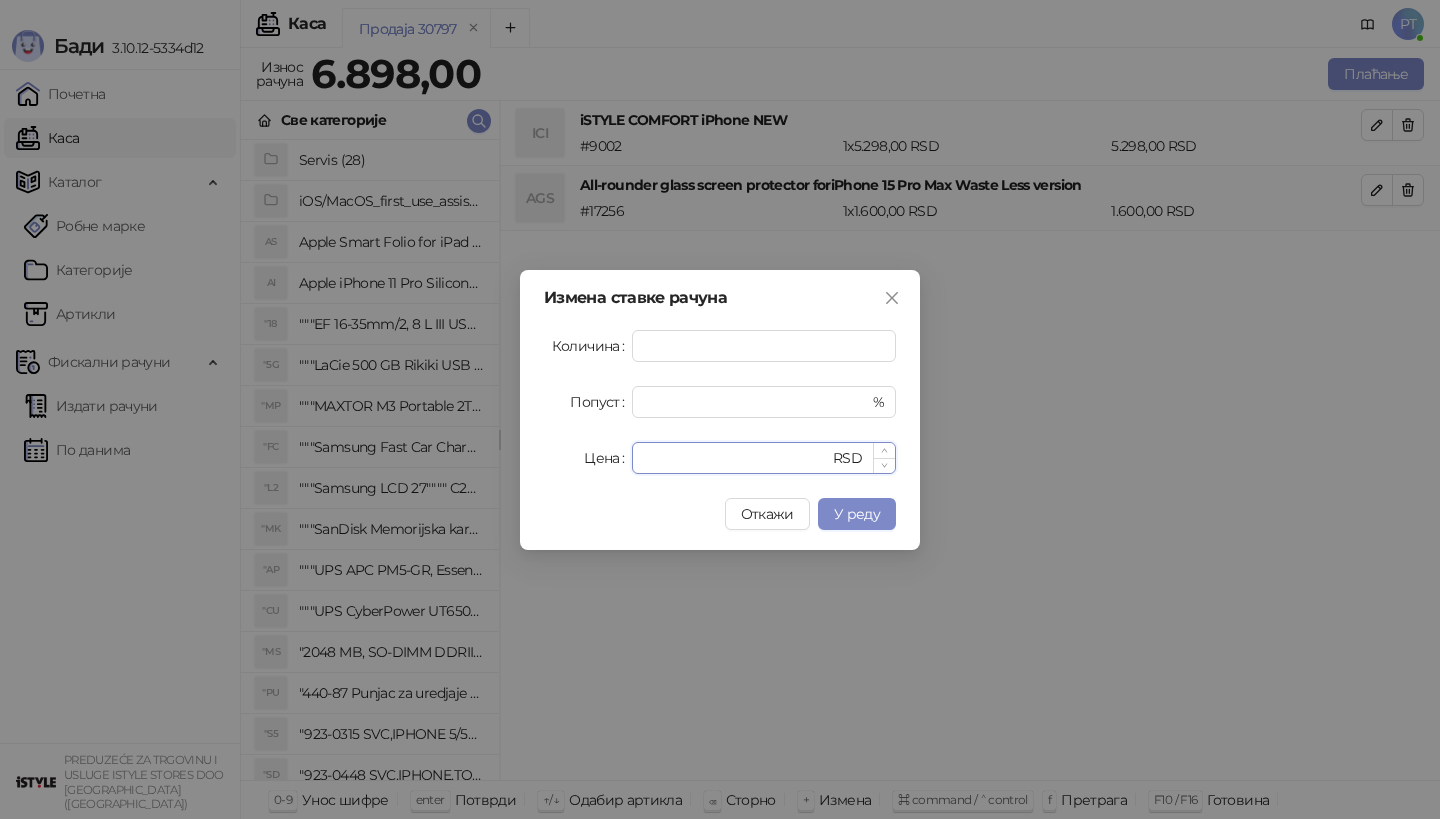 click on "****" at bounding box center (736, 458) 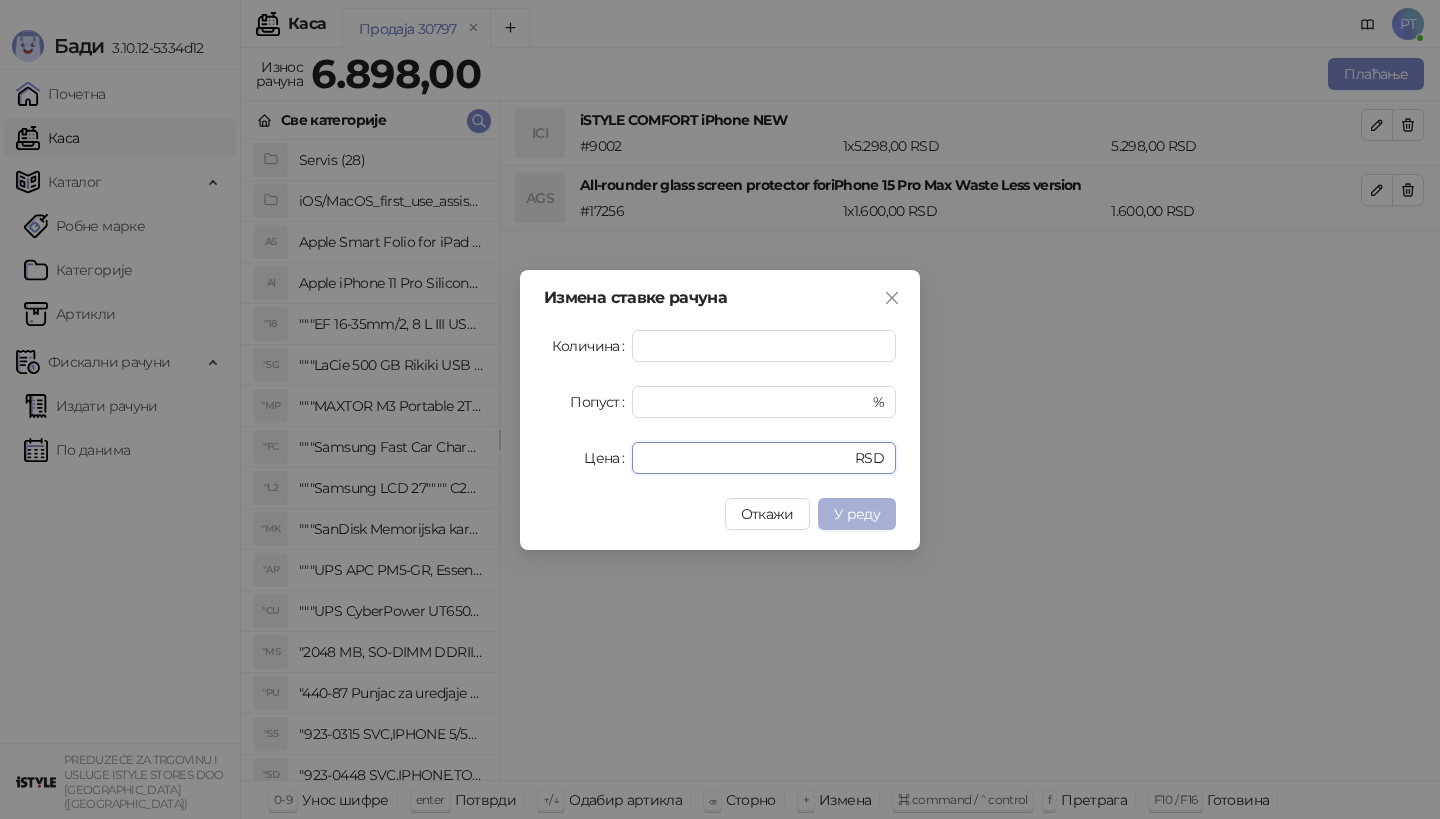 type on "*" 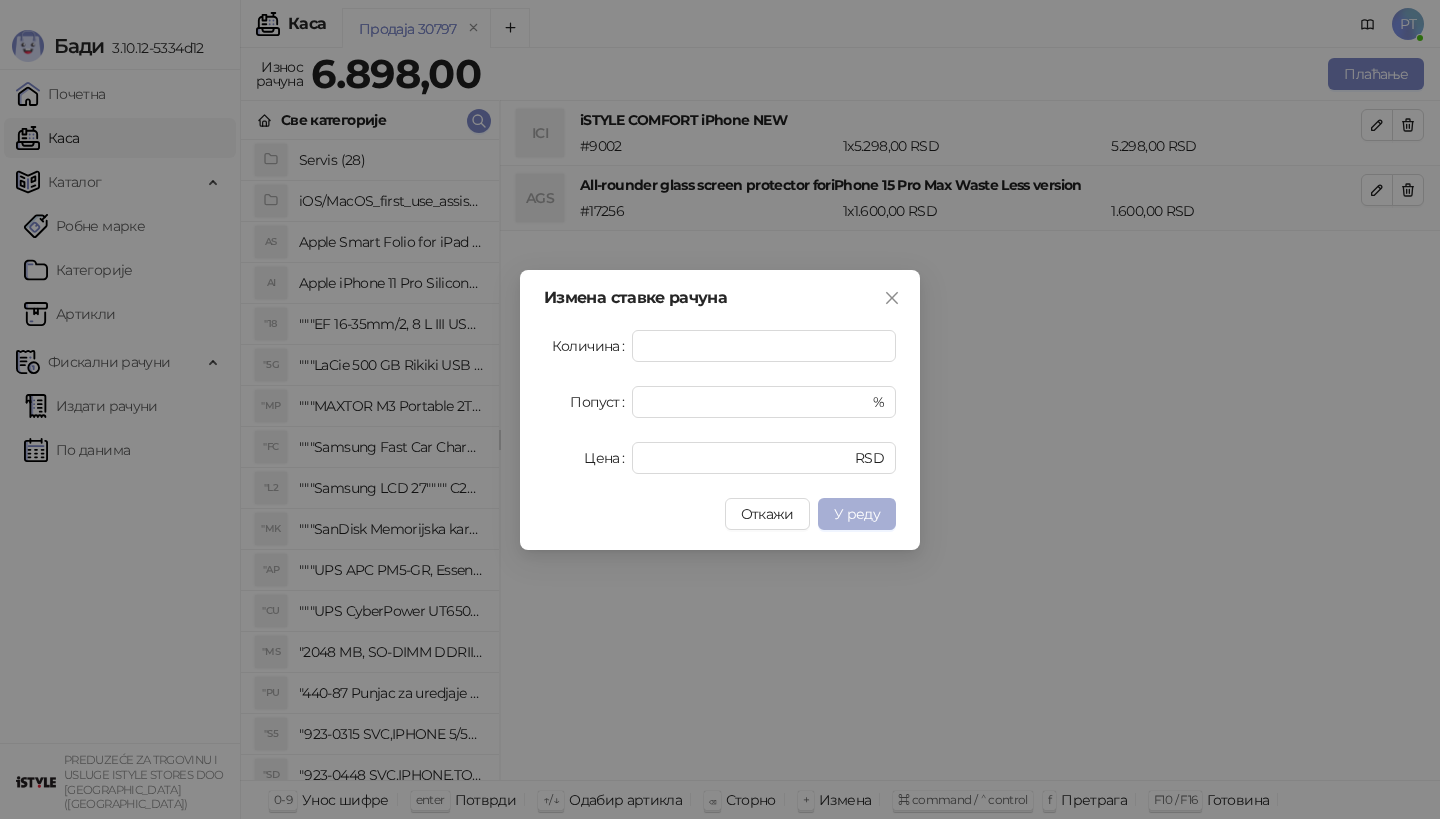 click on "У реду" at bounding box center [857, 514] 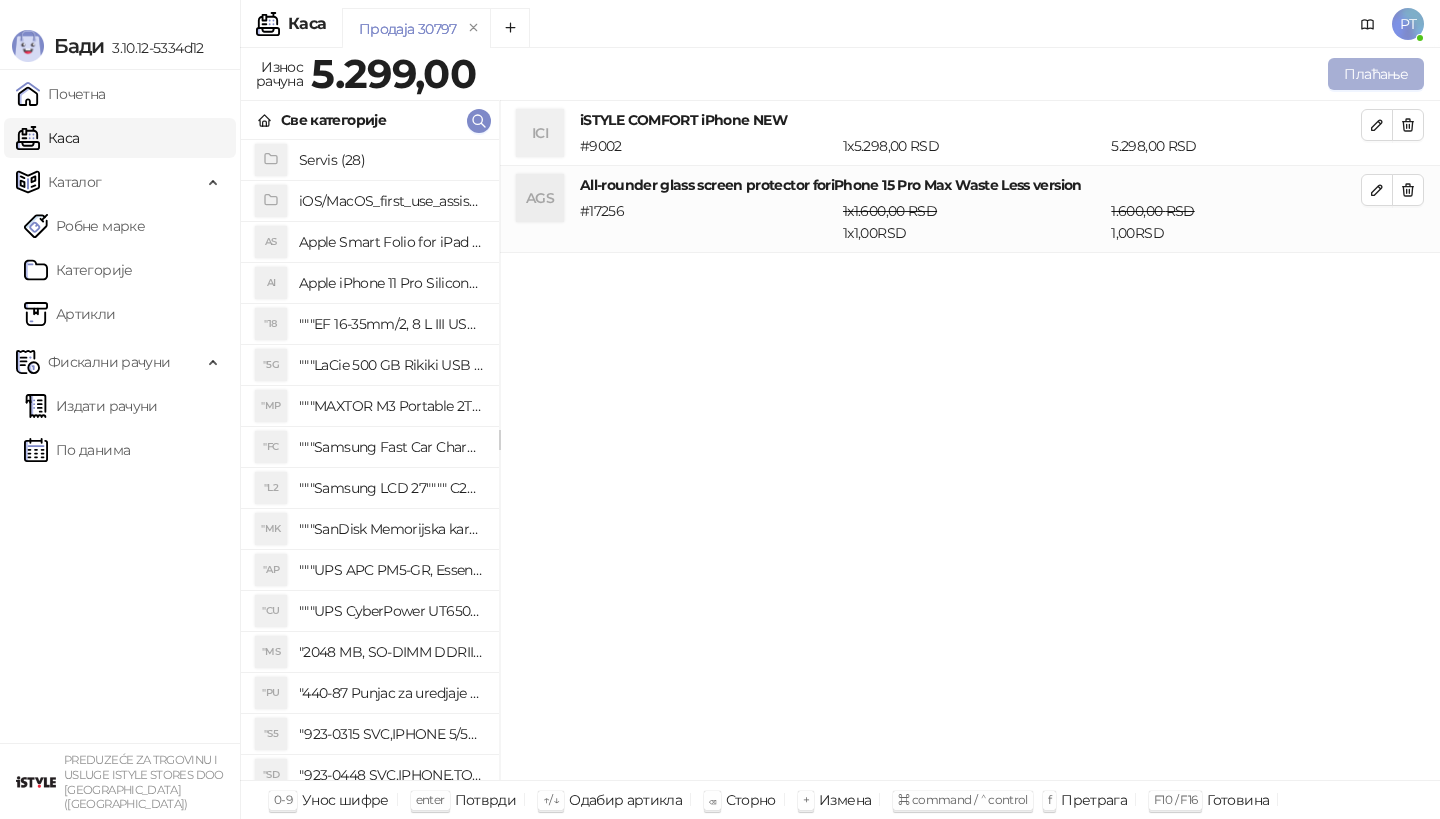 click on "Плаћање" at bounding box center [1376, 74] 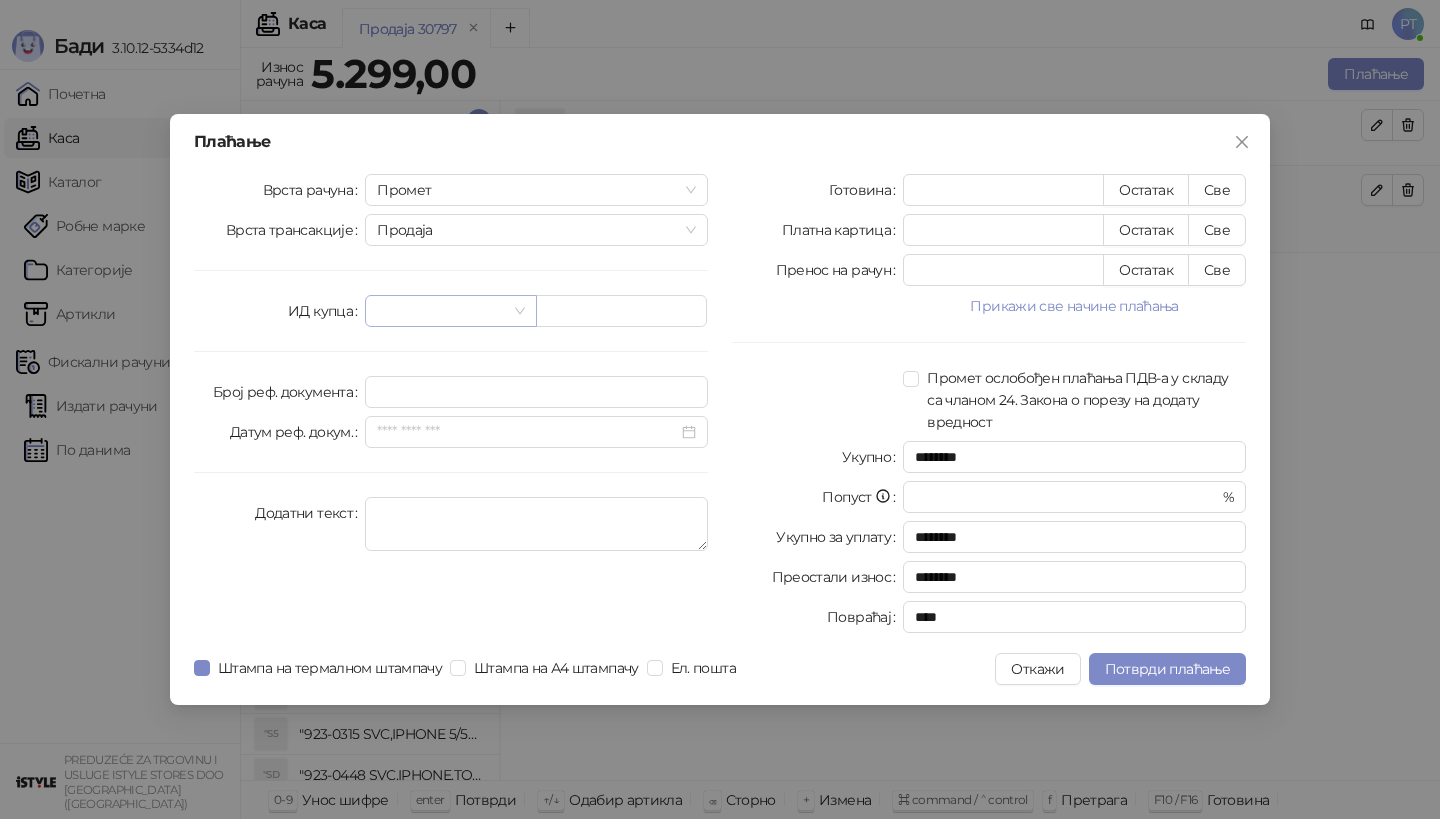 click at bounding box center (441, 311) 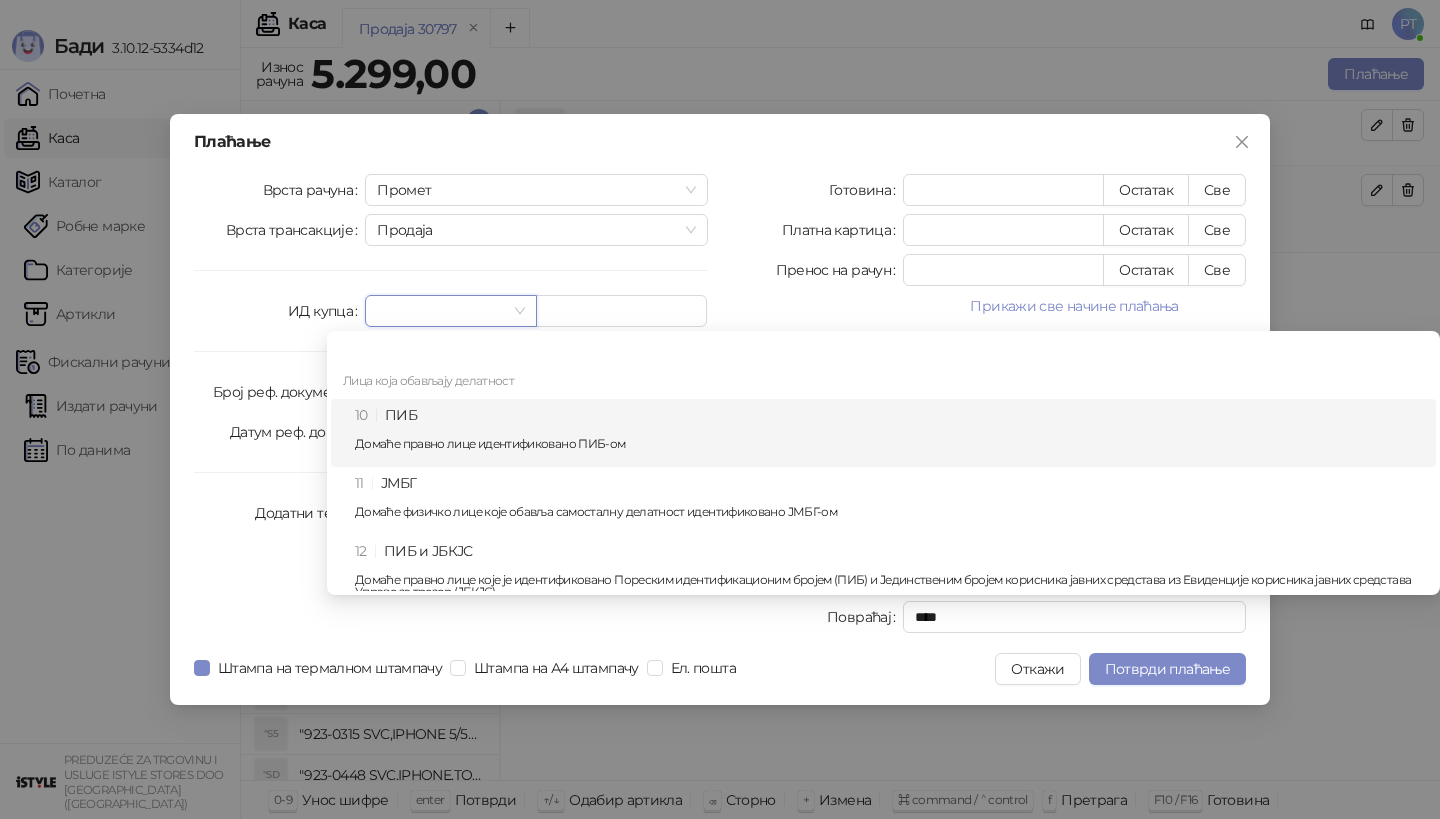 click on "Домаће правно лице идентификовано ПИБ-ом" at bounding box center [889, 444] 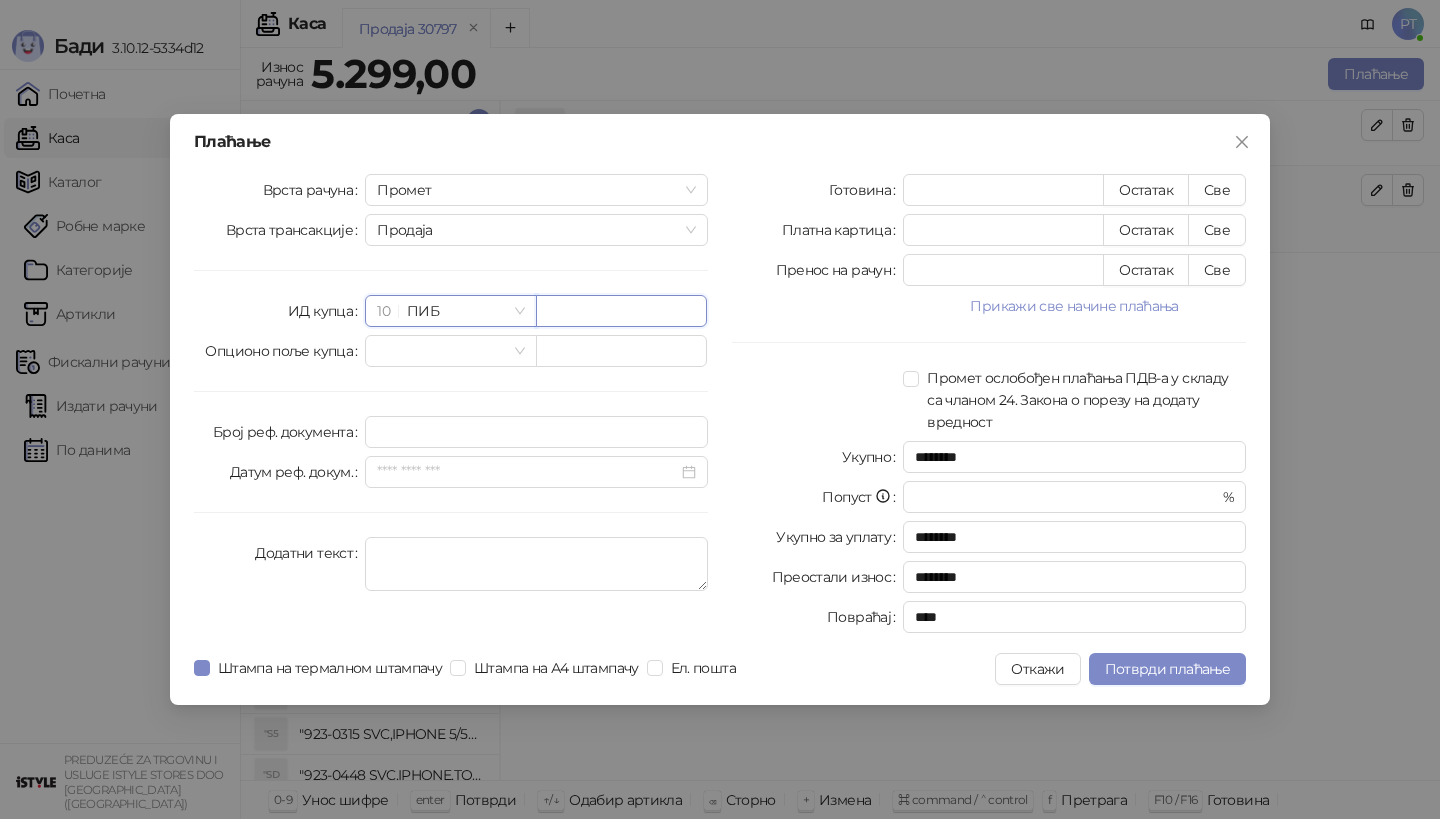 paste on "*********" 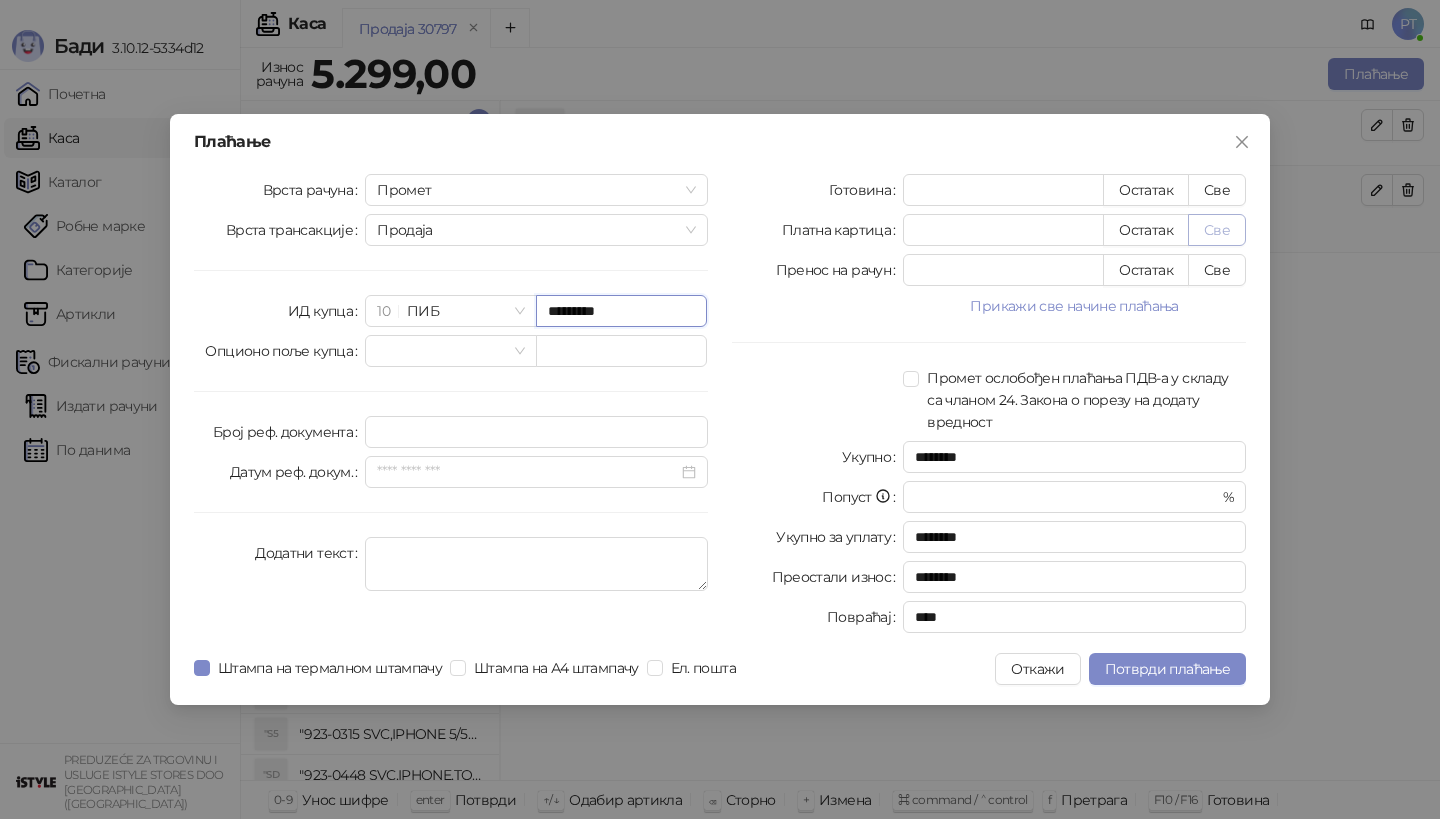 type on "*********" 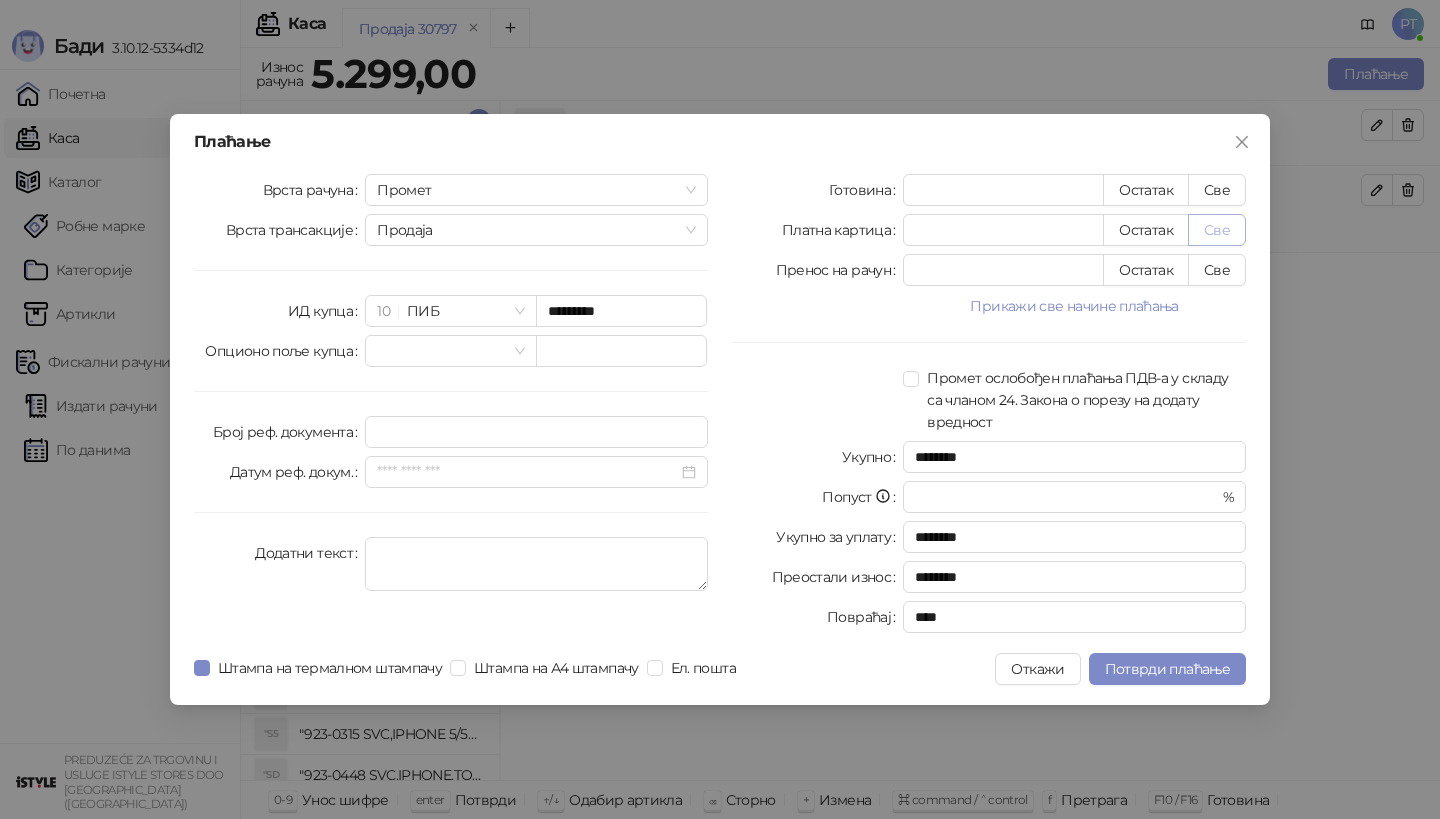click on "Све" at bounding box center [1217, 230] 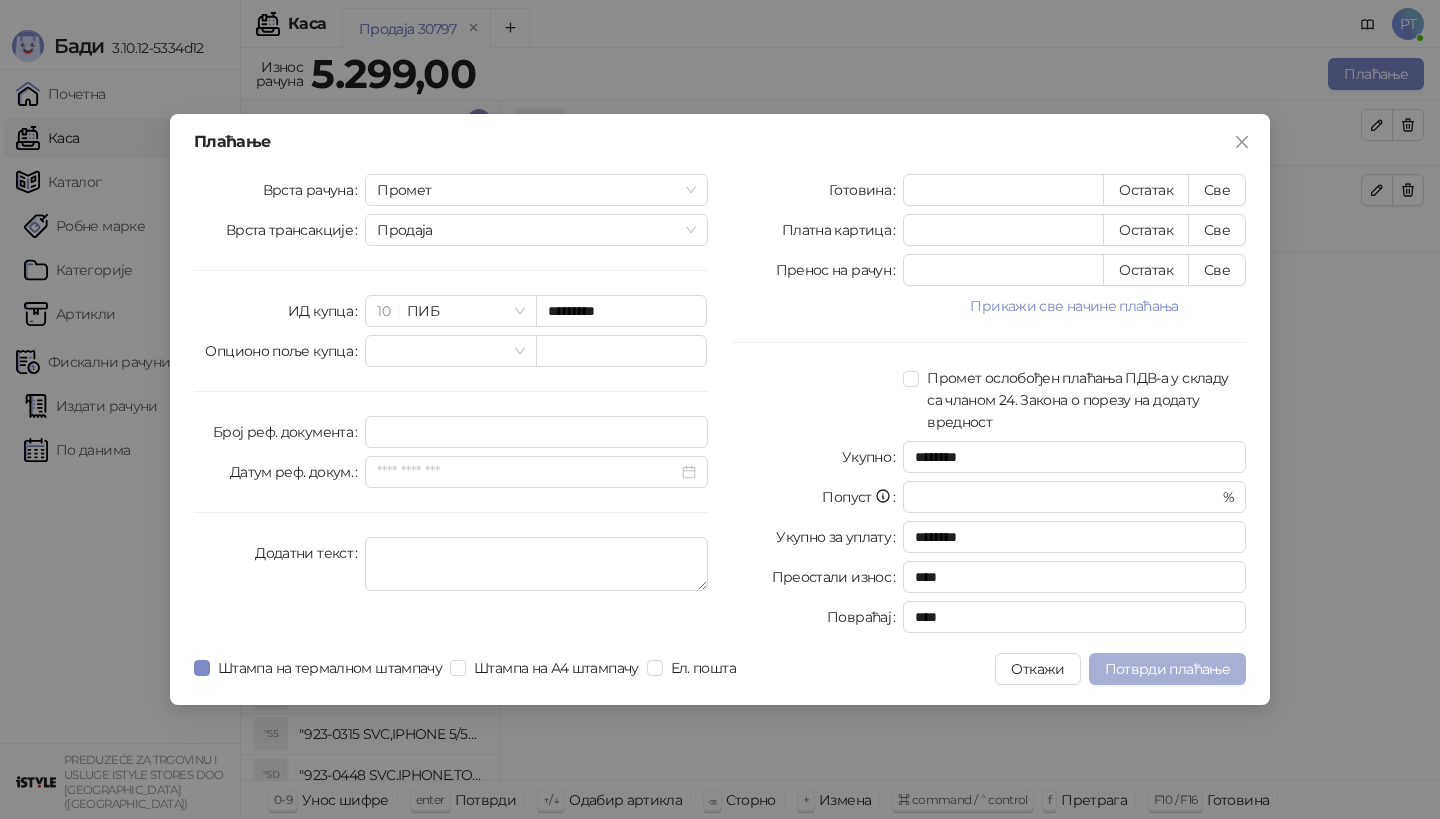 click on "Потврди плаћање" at bounding box center (1167, 669) 